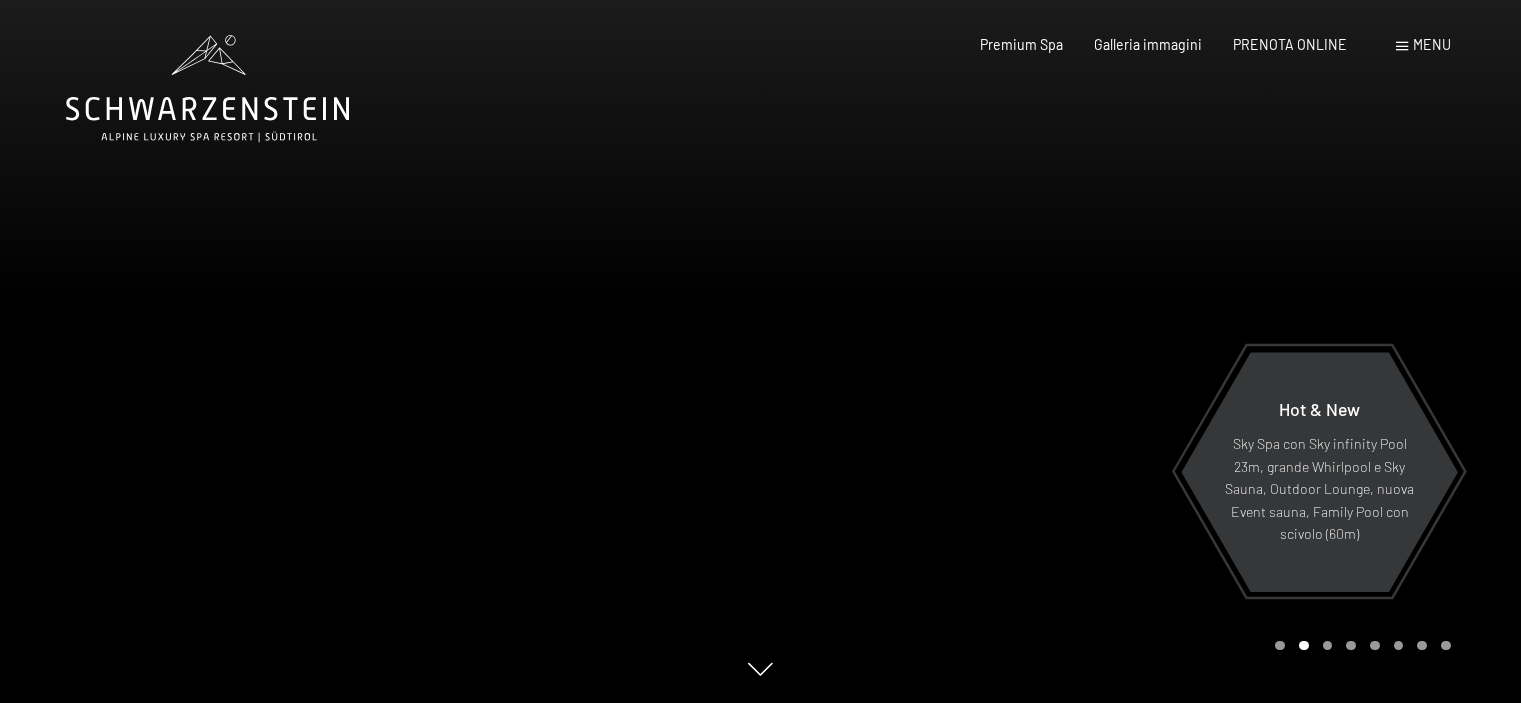 scroll, scrollTop: 0, scrollLeft: 0, axis: both 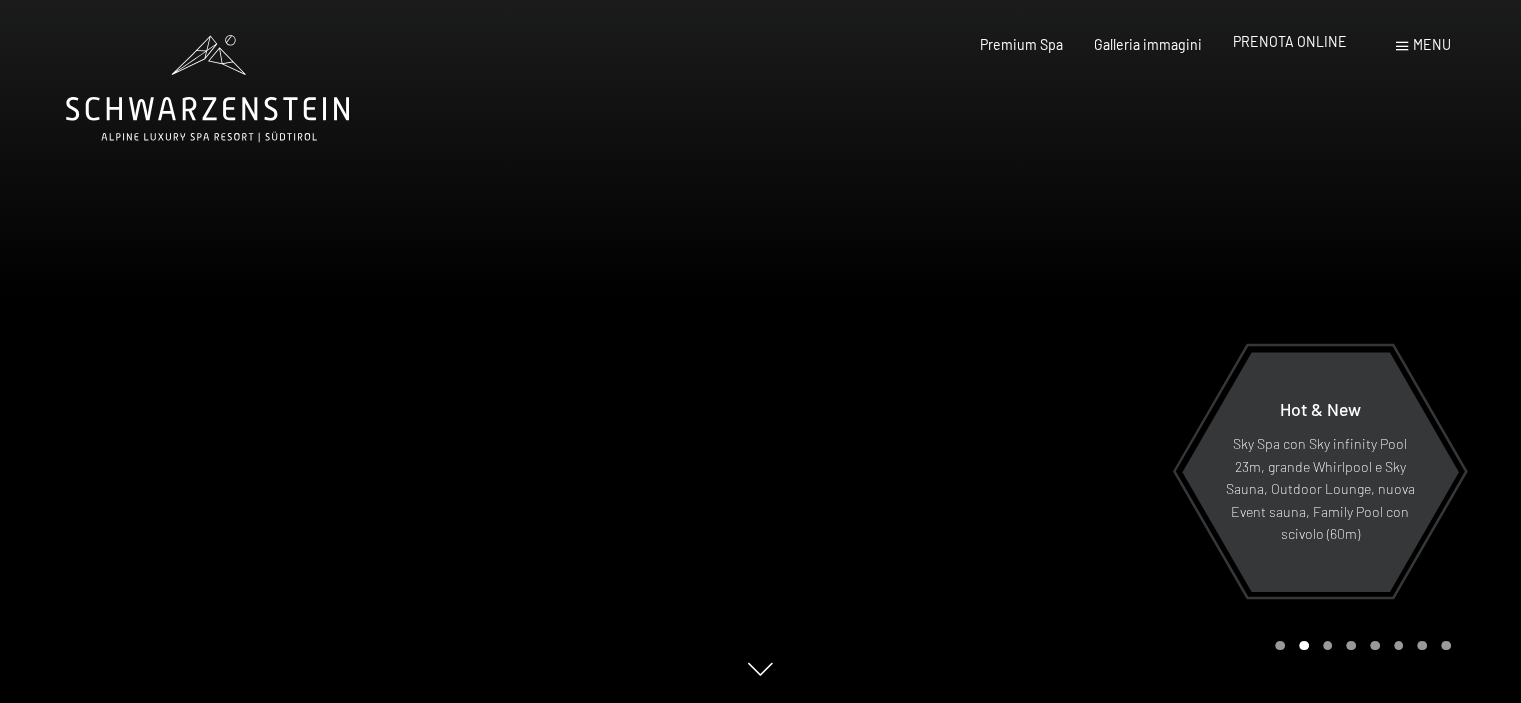 click on "PRENOTA ONLINE" at bounding box center (1290, 41) 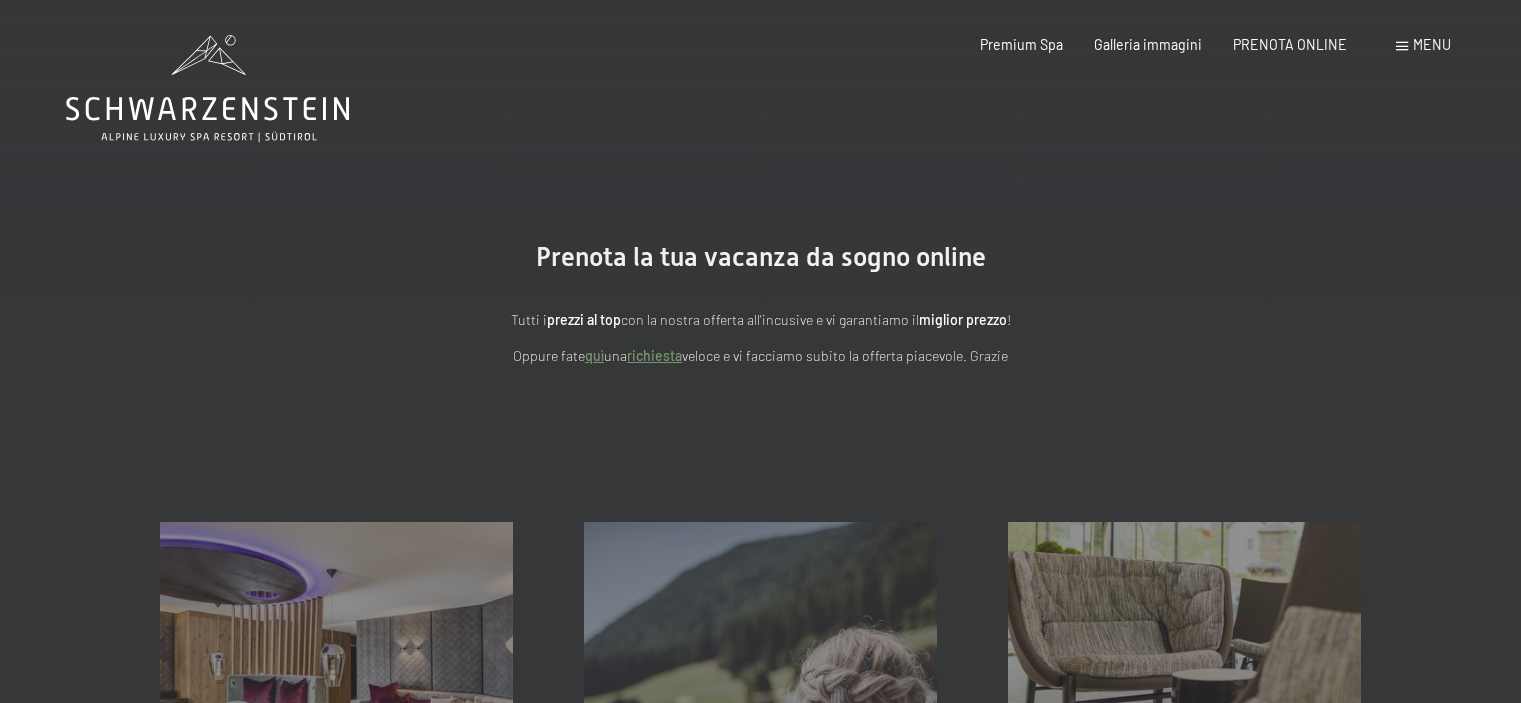 scroll, scrollTop: 0, scrollLeft: 0, axis: both 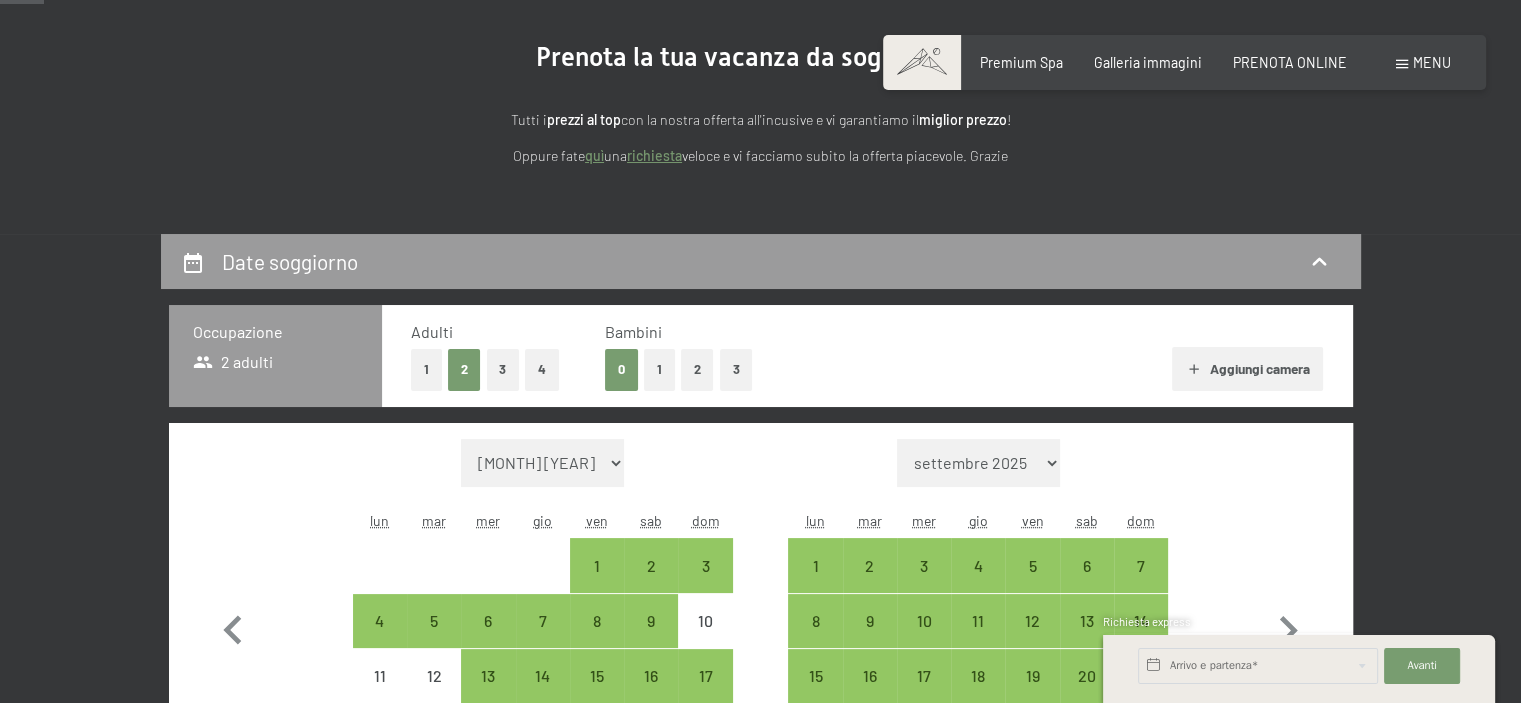click on "1" at bounding box center (659, 369) 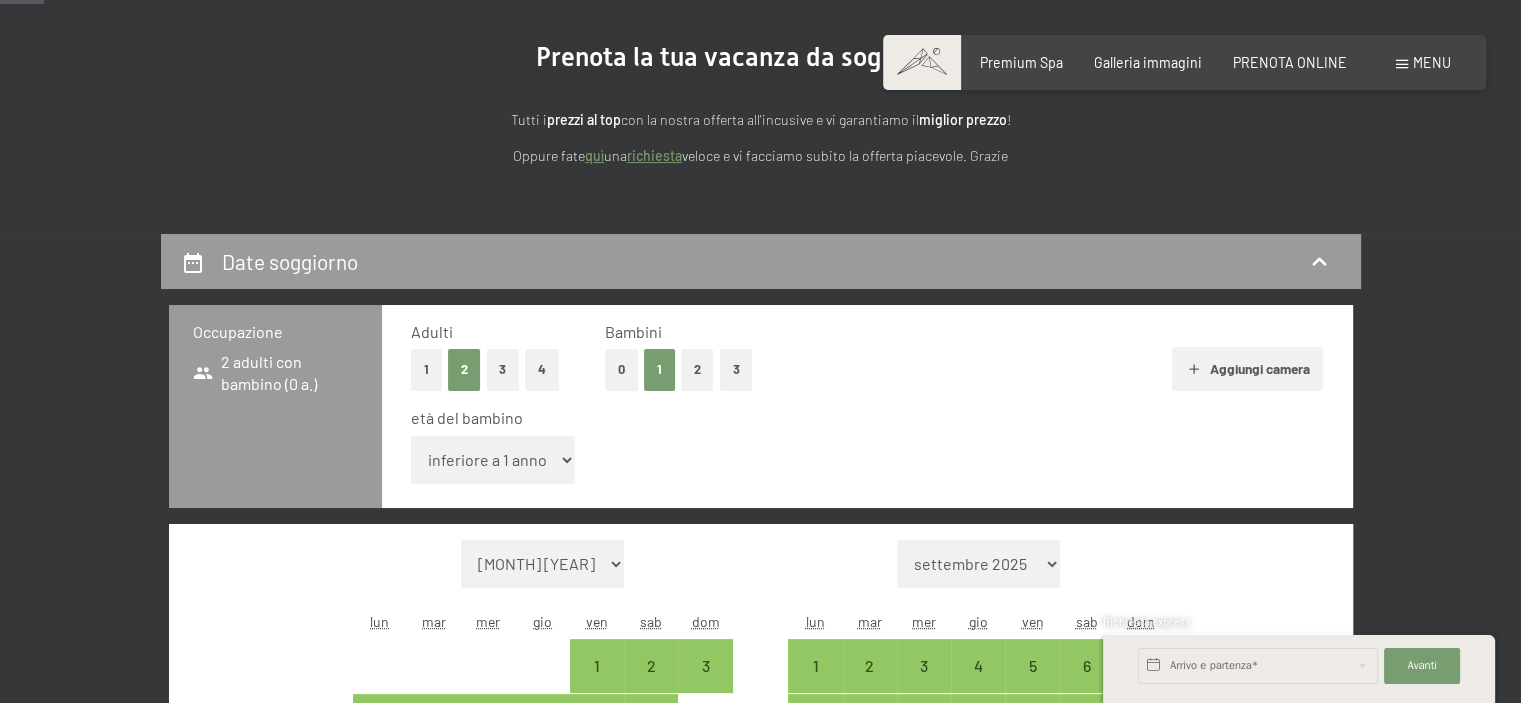 click on "inferiore a 1 anno 1 anno 2 anni 3 anni 4 anni 5 anni 6 anni 7 anni 8 anni 9 anni 10 anni 11 anni 12 anni 13 anni 14 anni 15 anni 16 anni 17 anni" at bounding box center (493, 460) 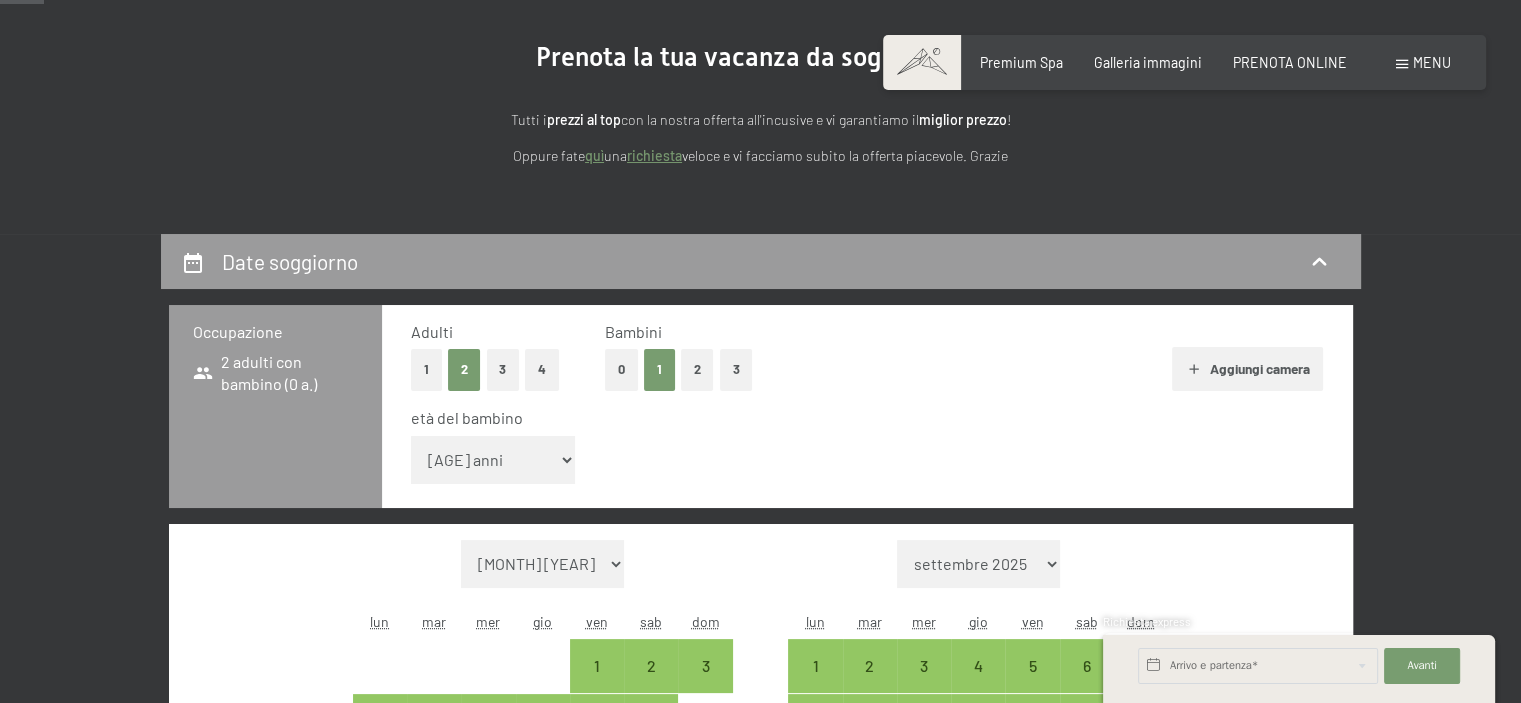 click on "inferiore a 1 anno 1 anno 2 anni 3 anni 4 anni 5 anni 6 anni 7 anni 8 anni 9 anni 10 anni 11 anni 12 anni 13 anni 14 anni 15 anni 16 anni 17 anni" at bounding box center (493, 460) 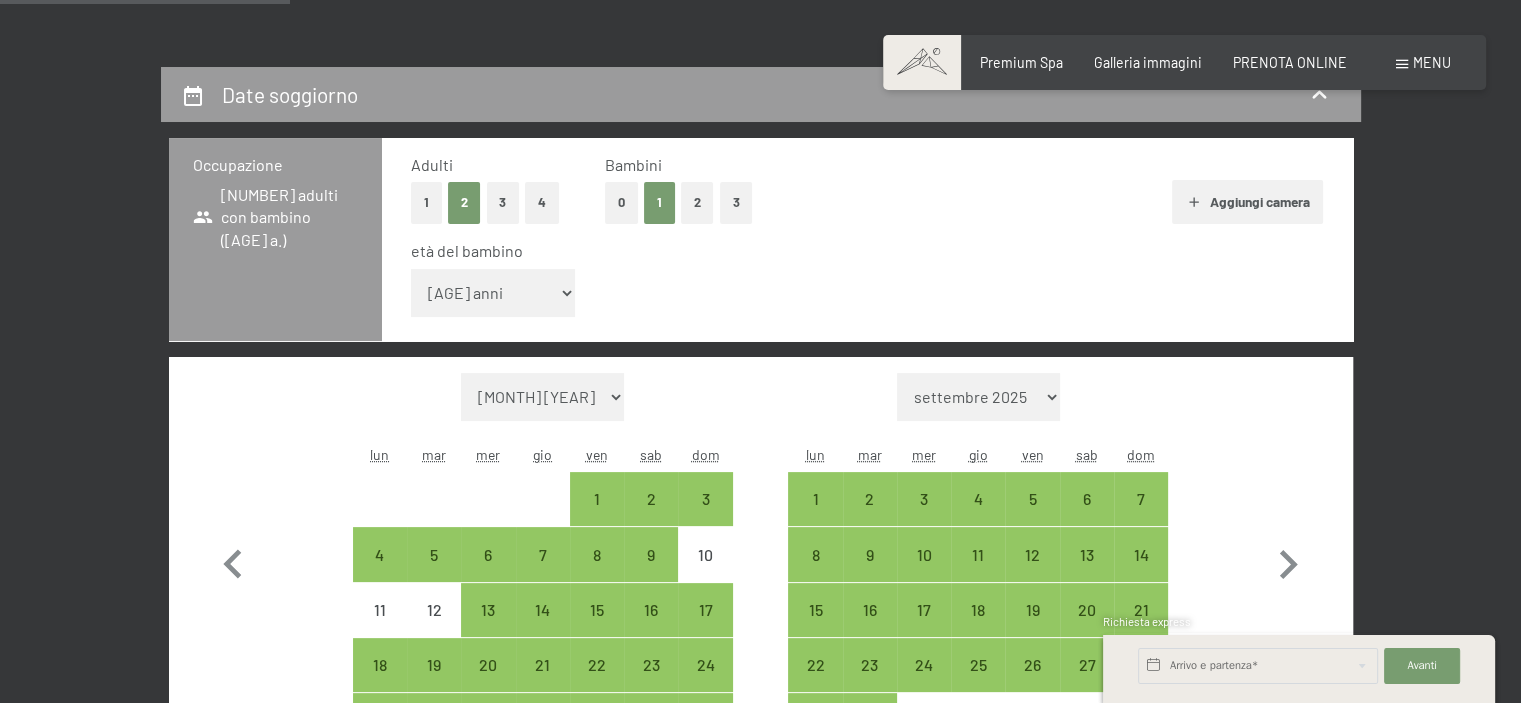 scroll, scrollTop: 500, scrollLeft: 0, axis: vertical 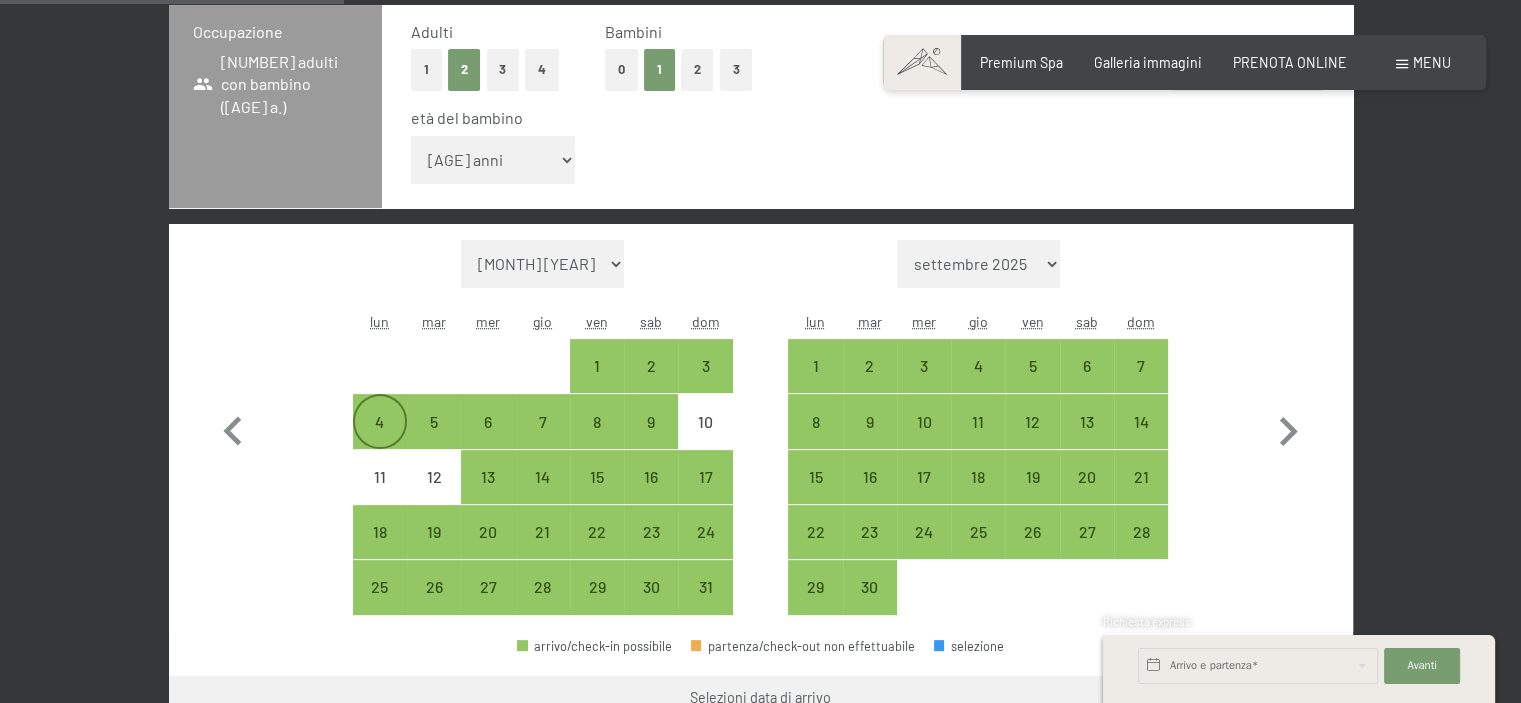 click on "4" at bounding box center [380, 439] 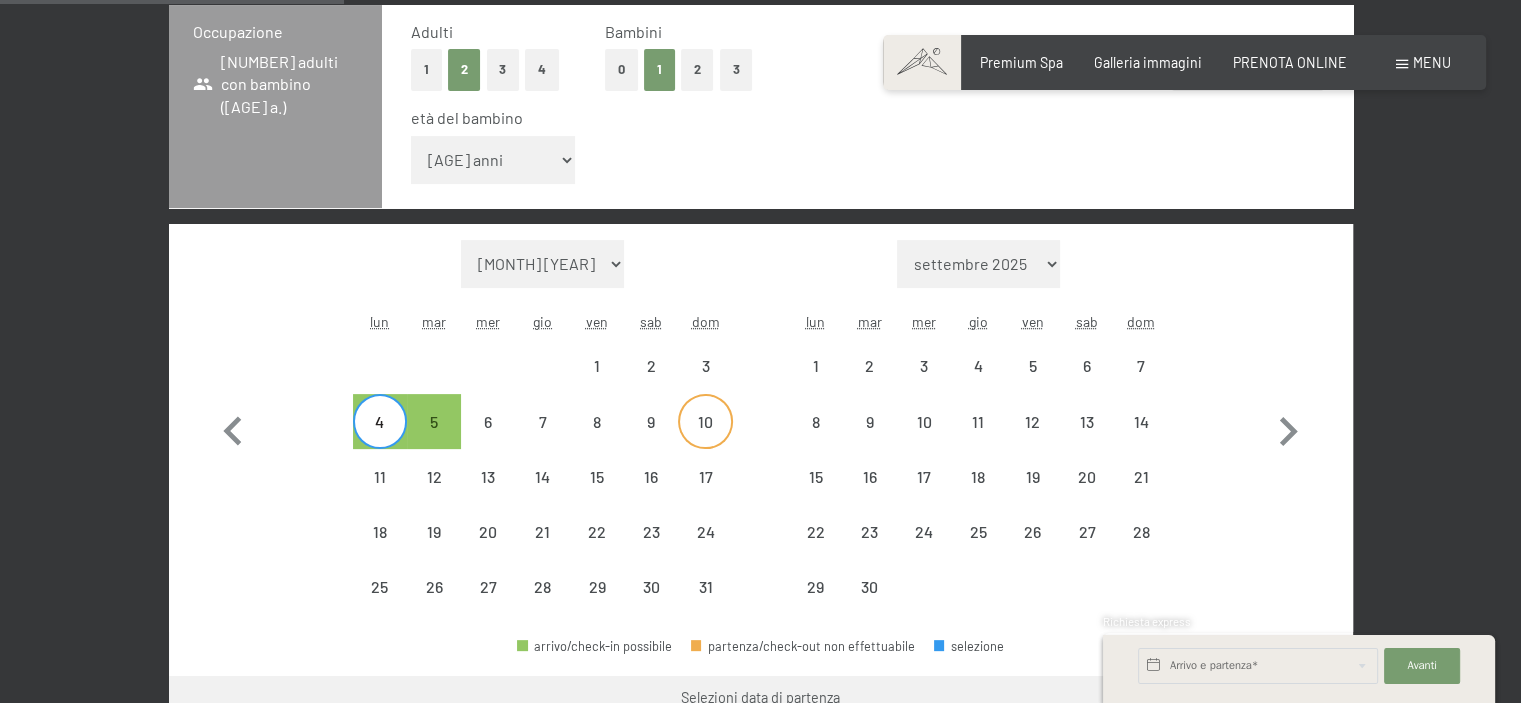 click on "10" at bounding box center [705, 439] 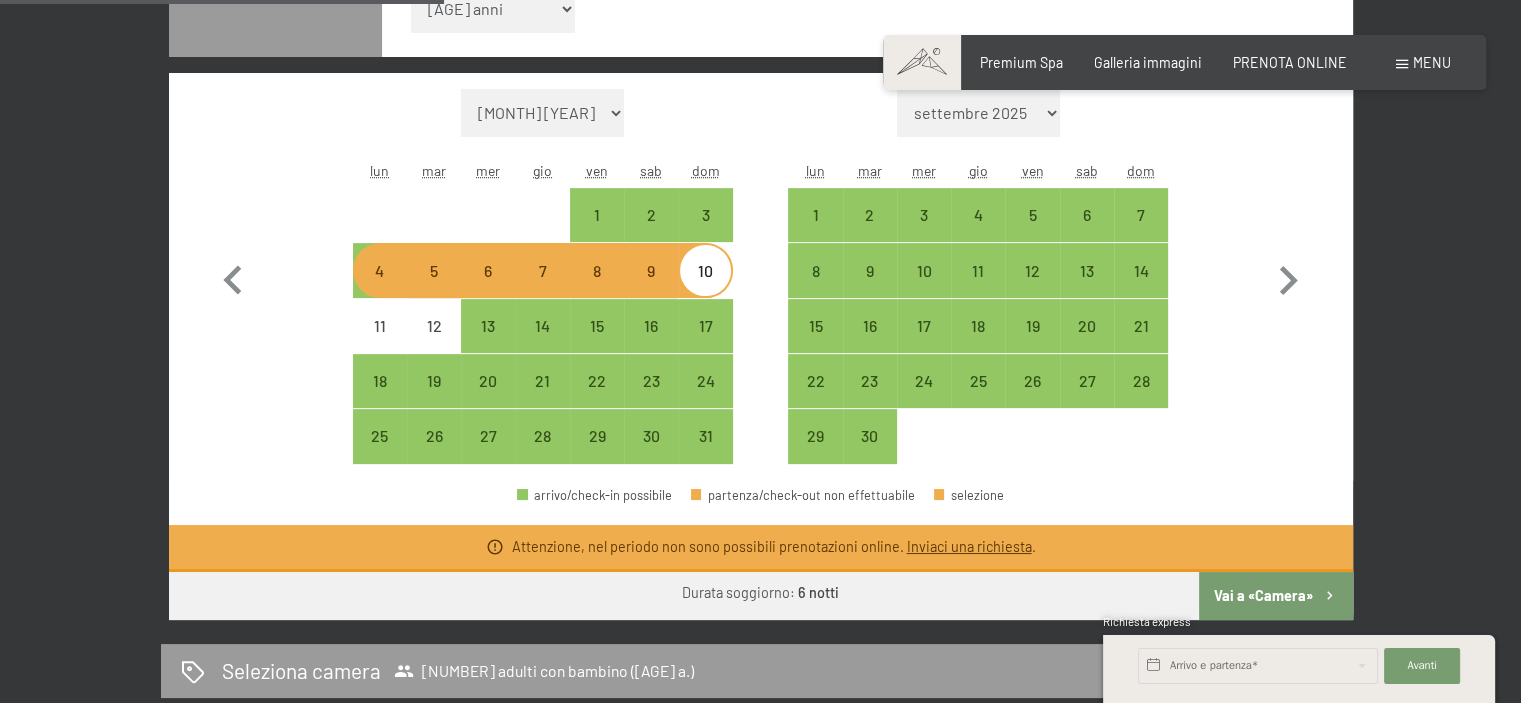 scroll, scrollTop: 700, scrollLeft: 0, axis: vertical 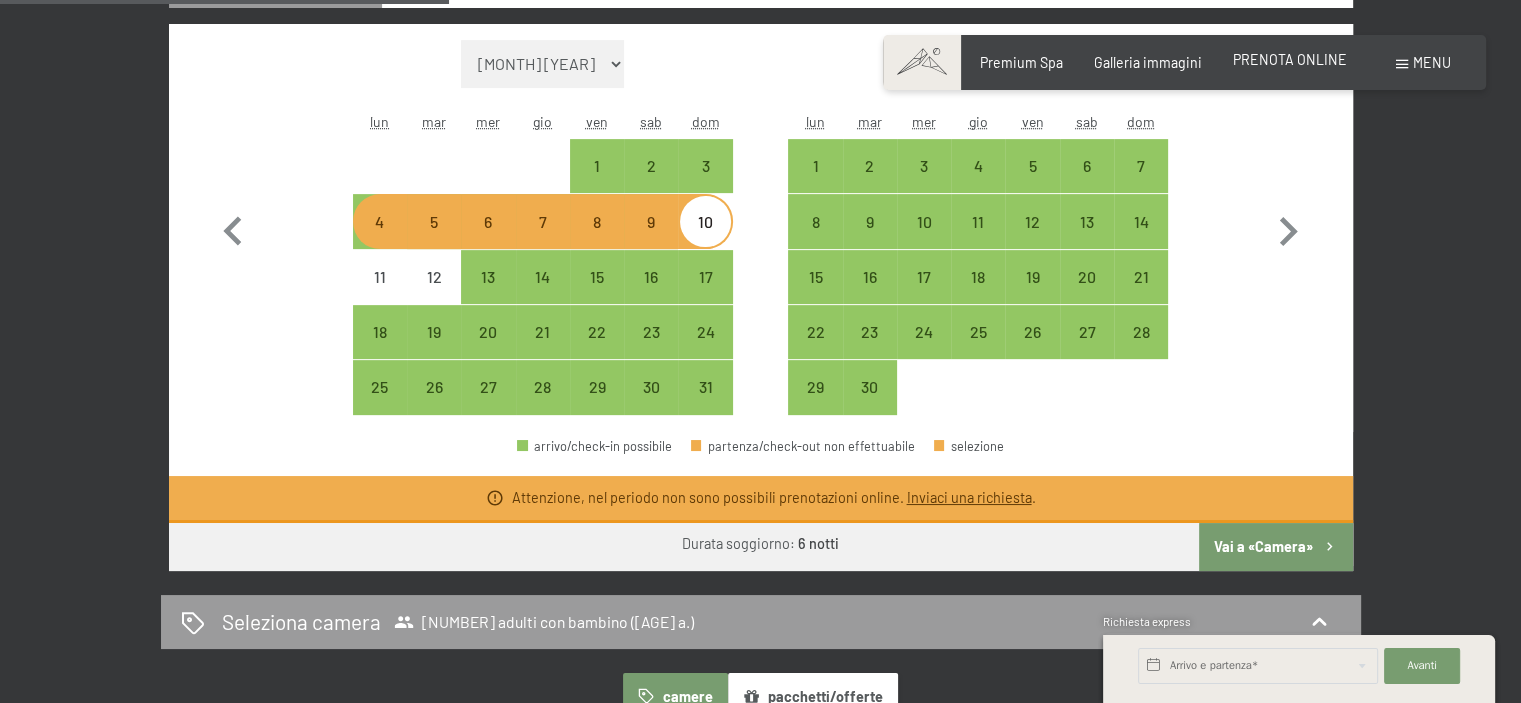 click on "PRENOTA ONLINE" at bounding box center (1290, 59) 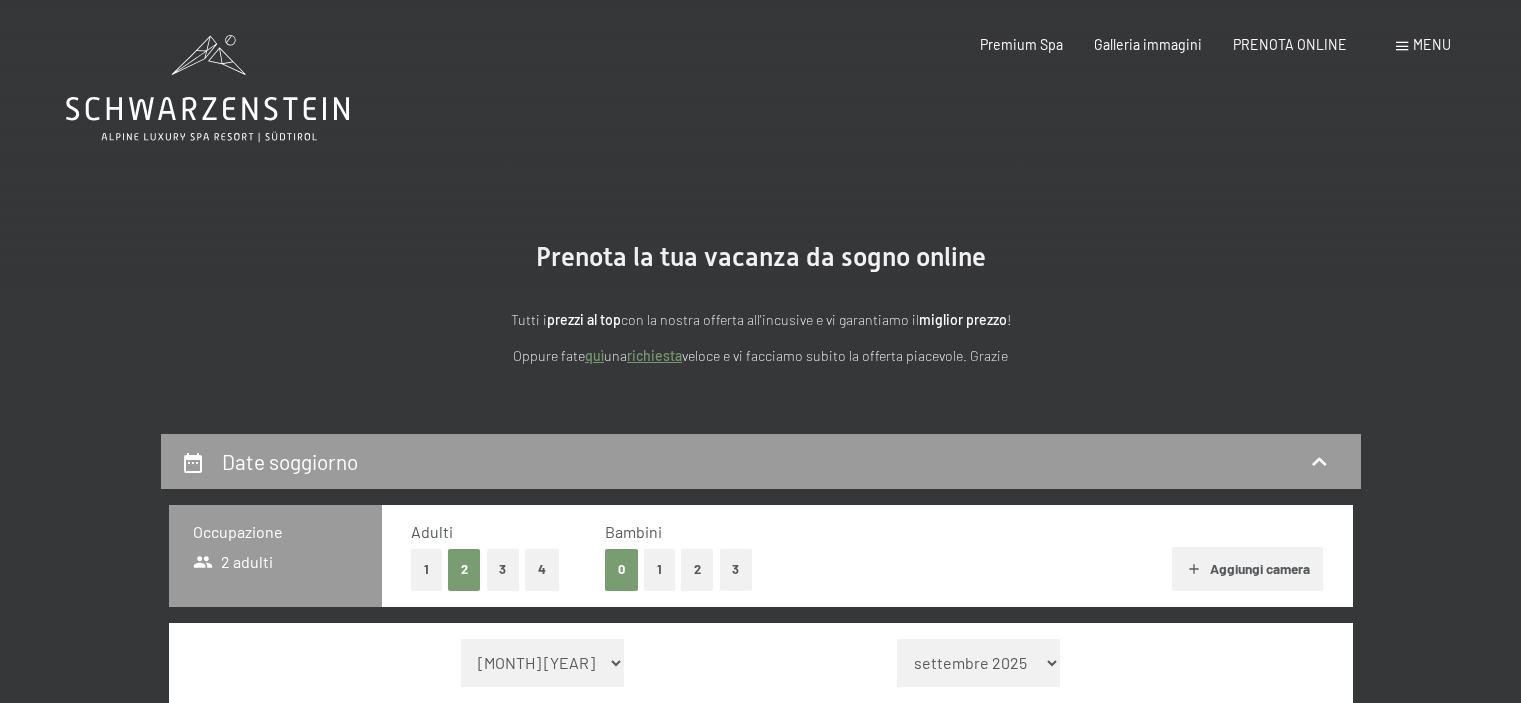 scroll, scrollTop: 0, scrollLeft: 0, axis: both 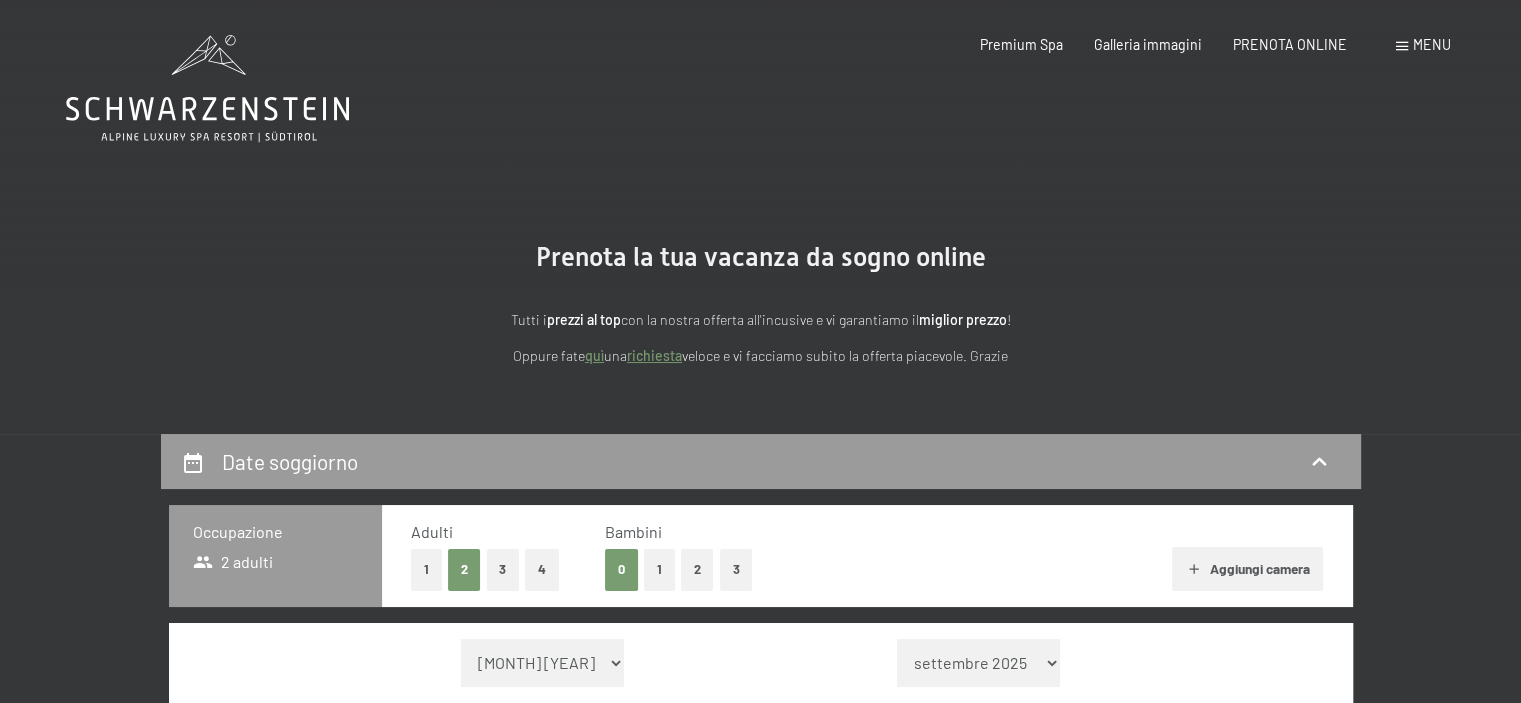click on "1" at bounding box center (659, 569) 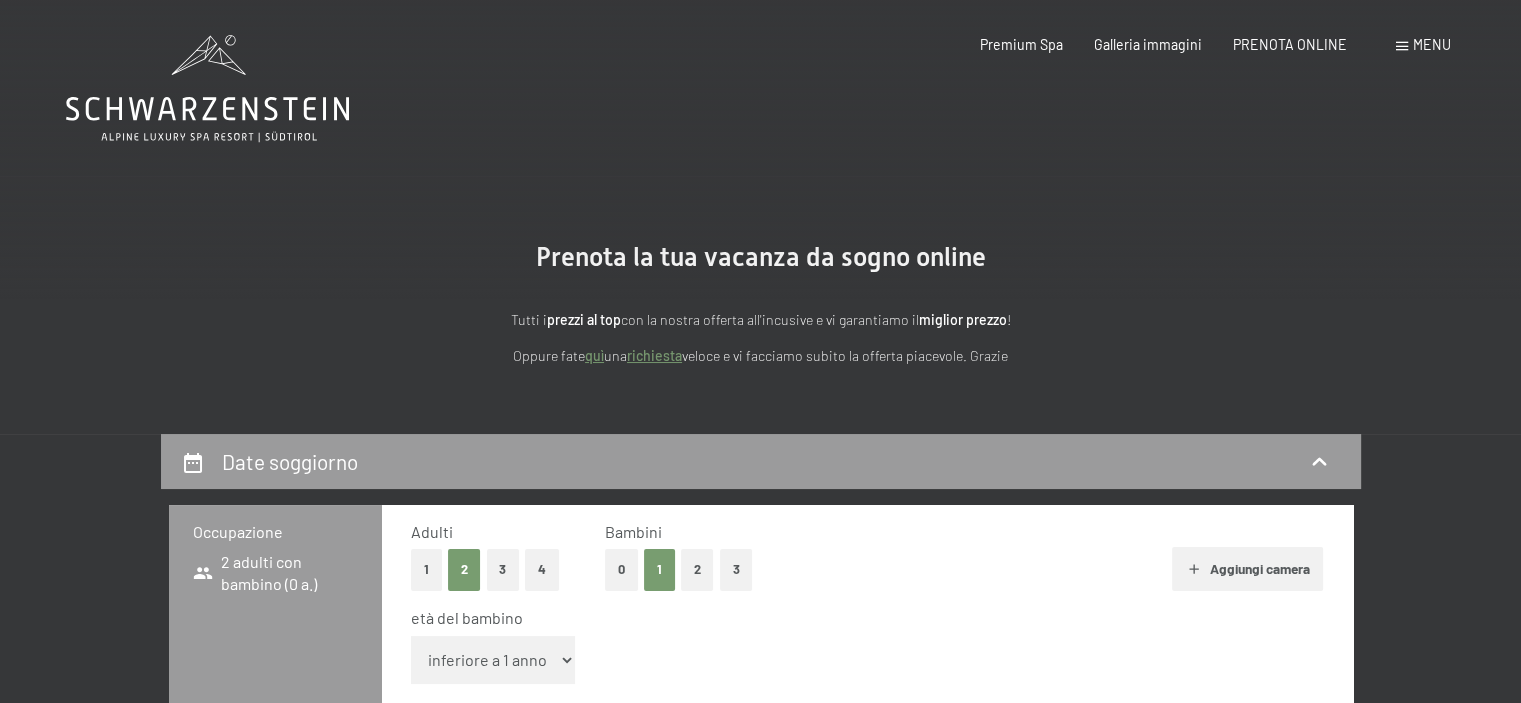 click on "inferiore a 1 anno 1 anno 2 anni 3 anni 4 anni 5 anni 6 anni 7 anni 8 anni 9 anni 10 anni 11 anni 12 anni 13 anni 14 anni 15 anni 16 anni 17 anni" at bounding box center [493, 660] 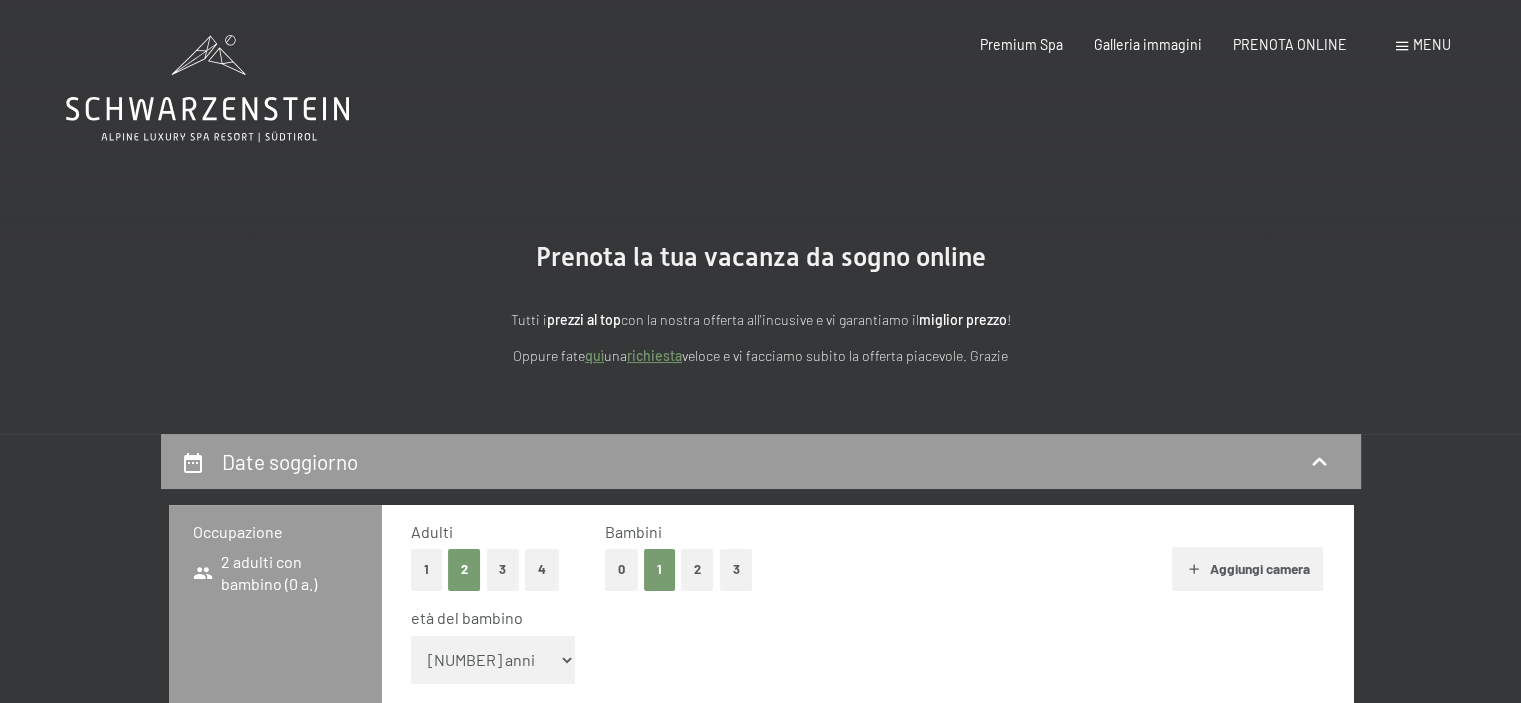 click on "inferiore a 1 anno 1 anno 2 anni 3 anni 4 anni 5 anni 6 anni 7 anni 8 anni 9 anni 10 anni 11 anni 12 anni 13 anni 14 anni 15 anni 16 anni 17 anni" at bounding box center (493, 660) 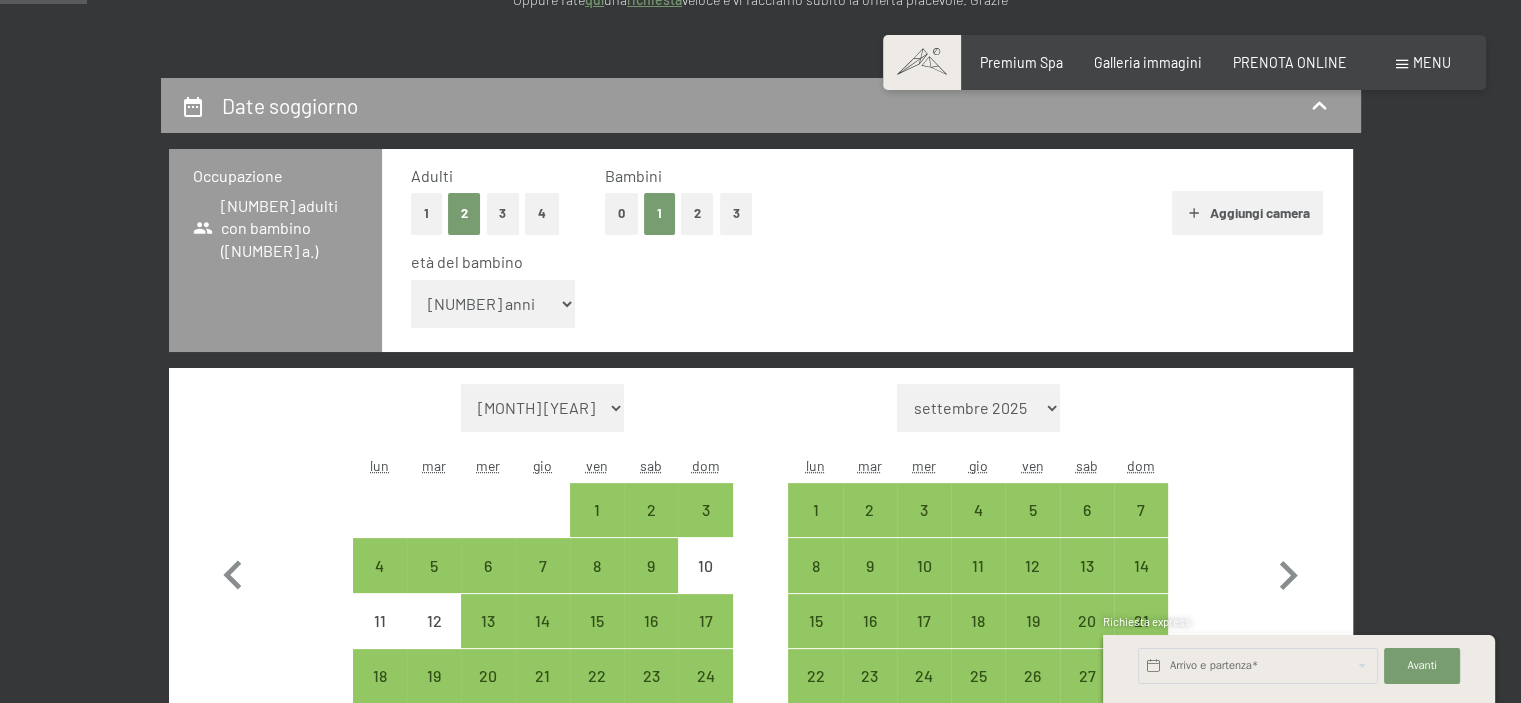 scroll, scrollTop: 400, scrollLeft: 0, axis: vertical 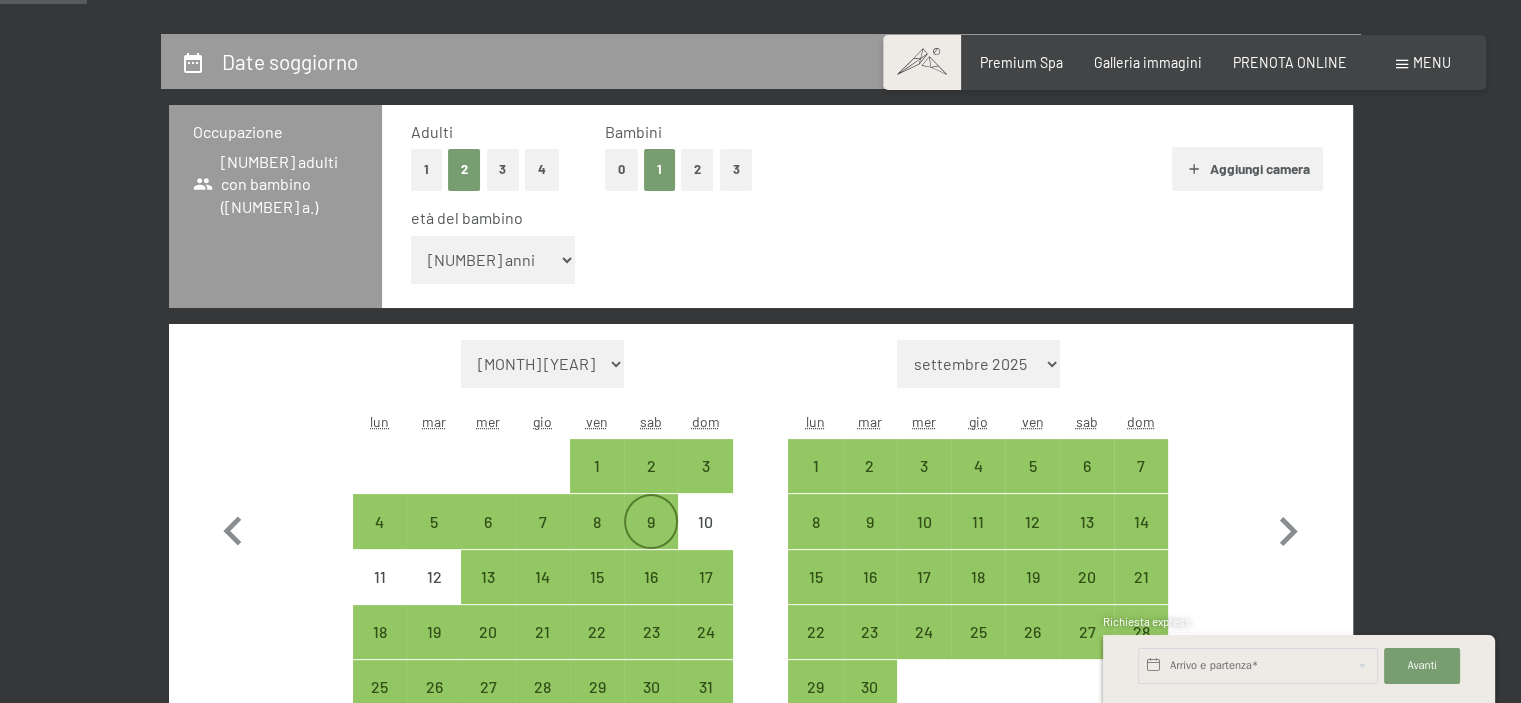 click on "9" at bounding box center [651, 539] 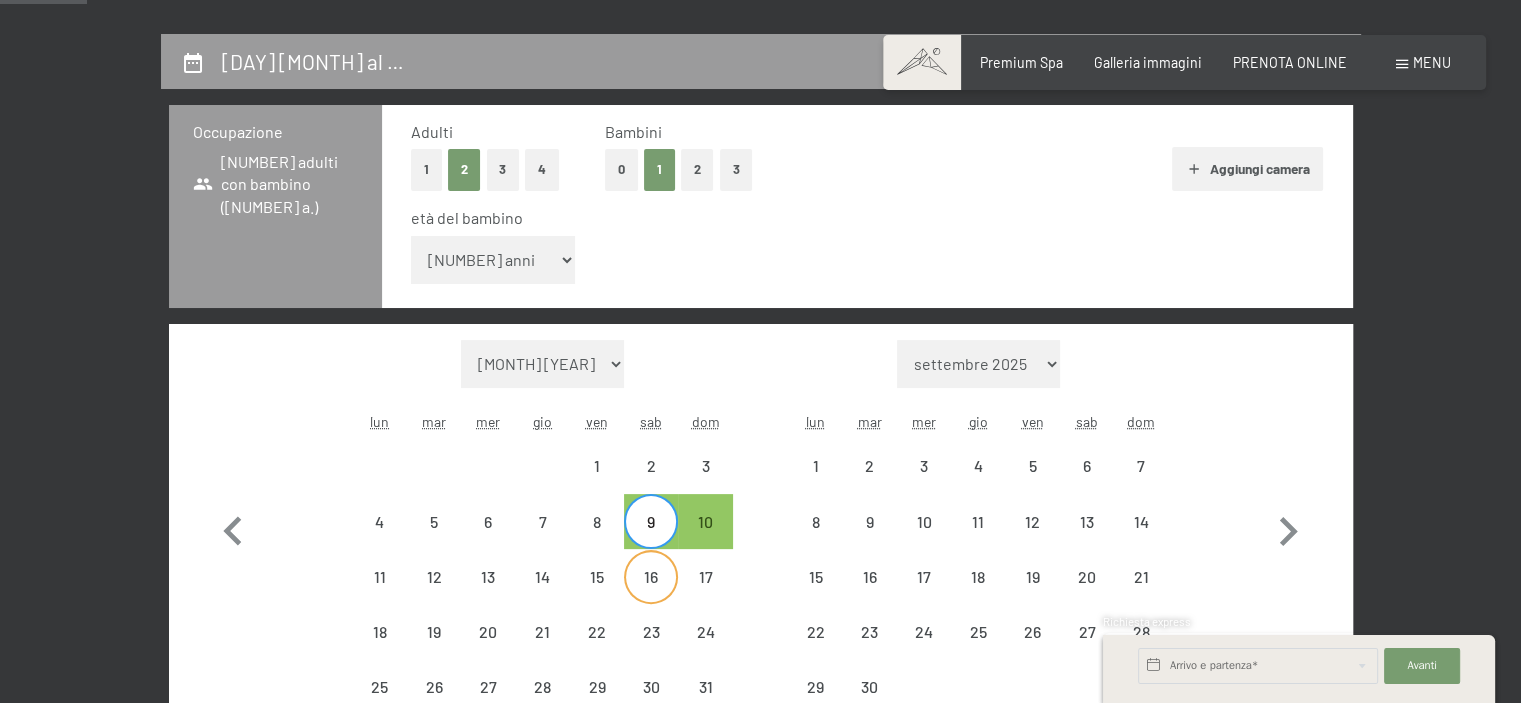 click on "16" at bounding box center [651, 594] 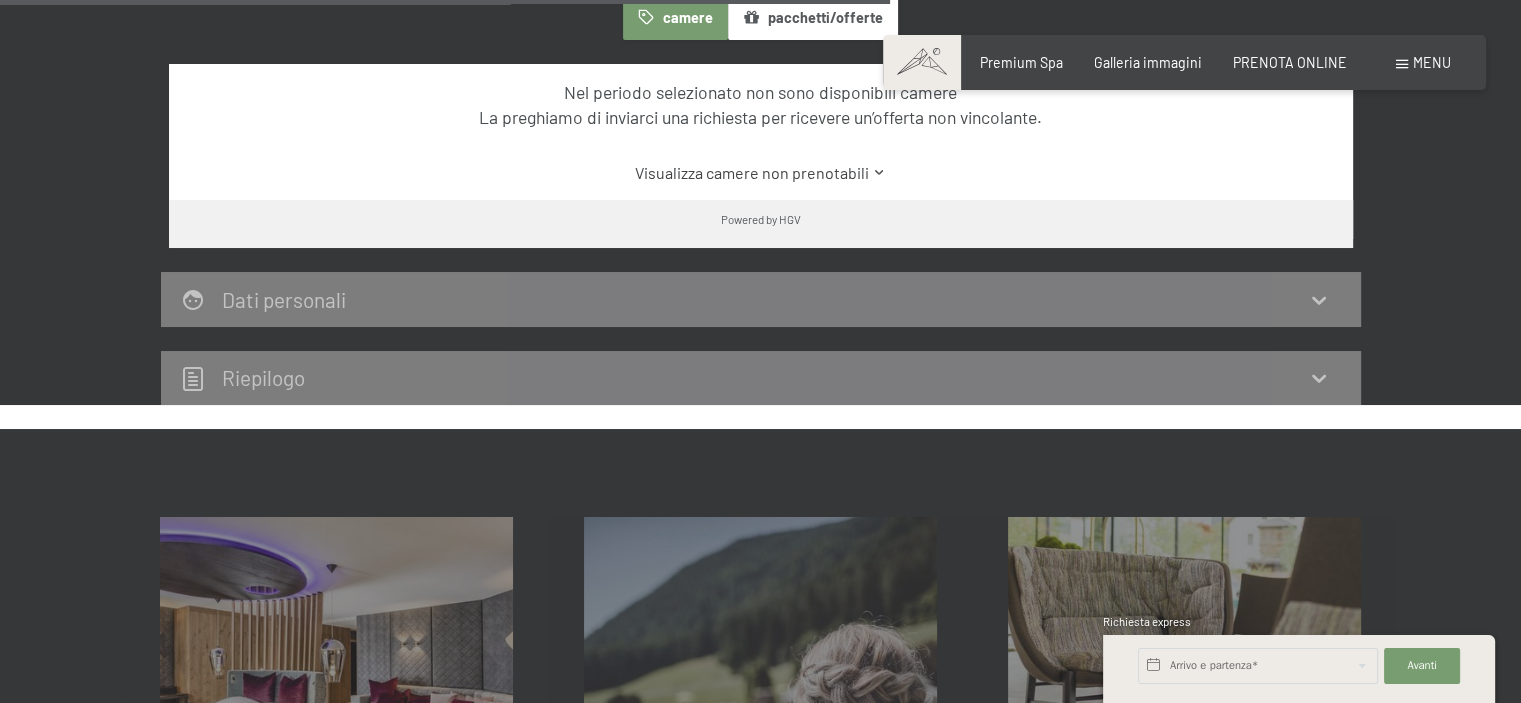 scroll, scrollTop: 1400, scrollLeft: 0, axis: vertical 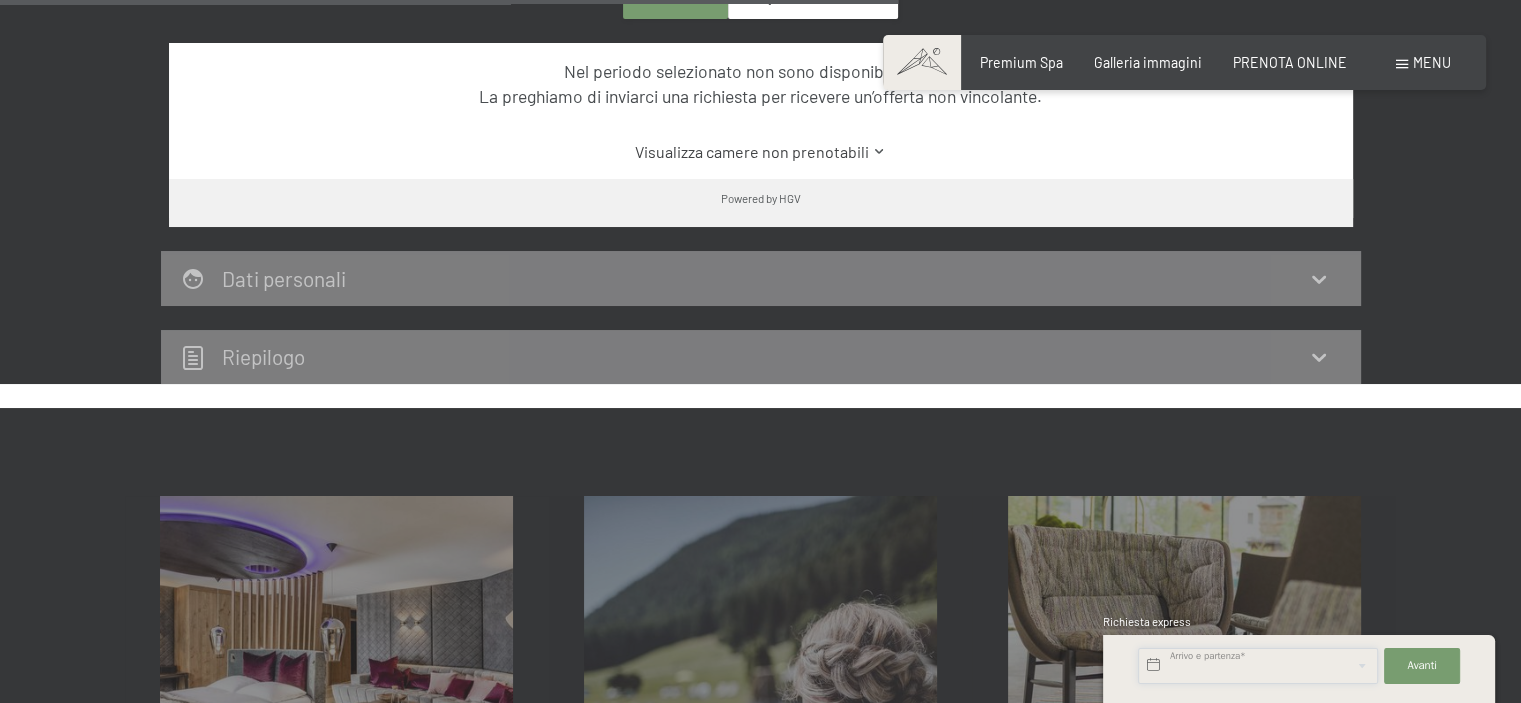 click at bounding box center [1258, 666] 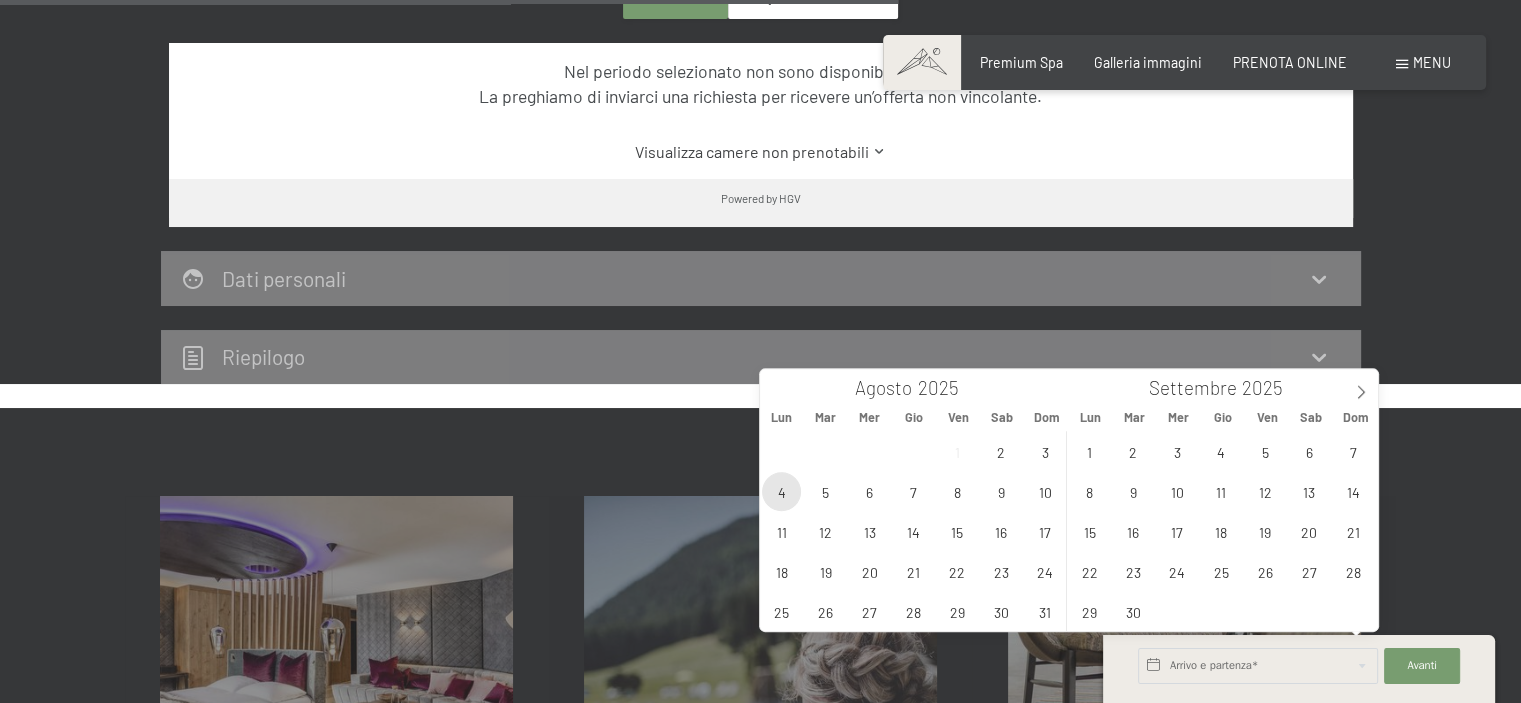 click on "4" at bounding box center (781, 491) 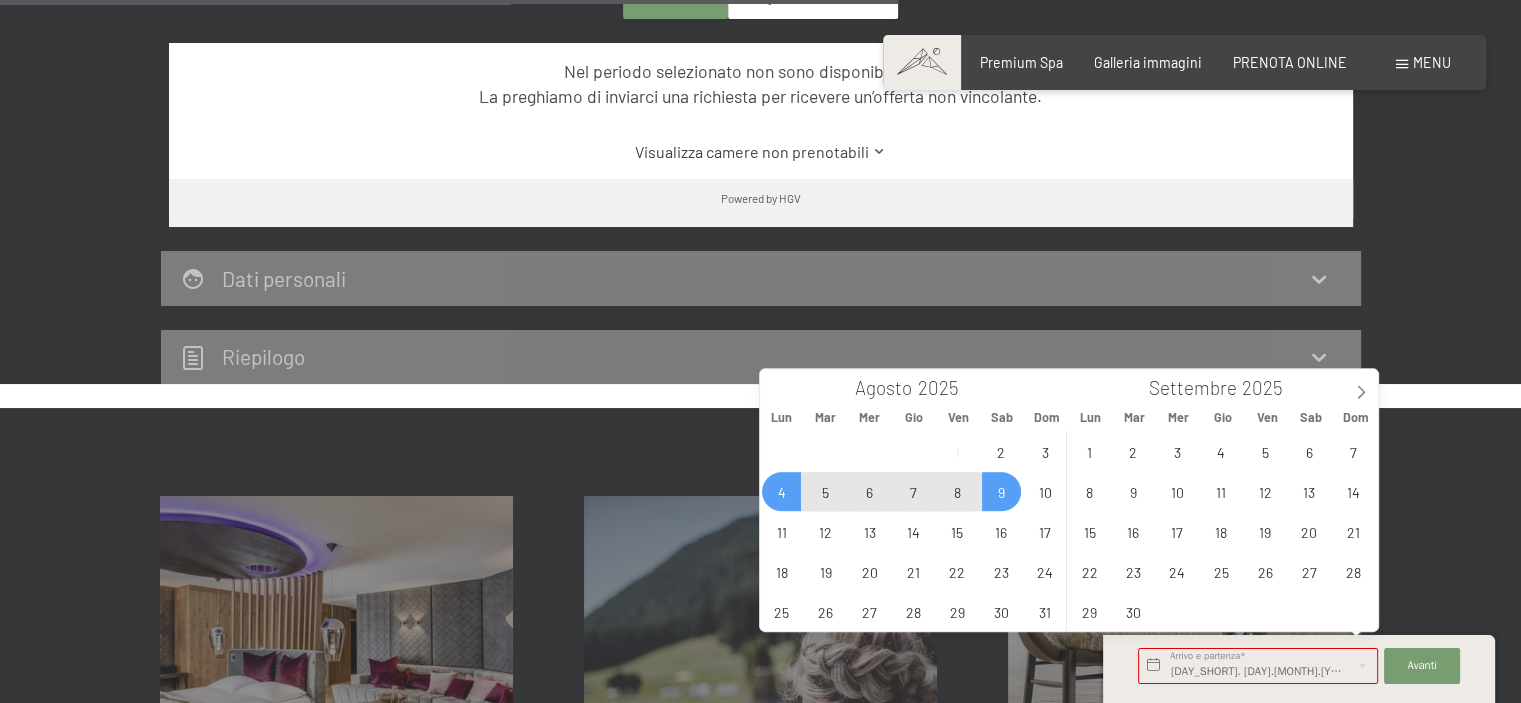 click on "9" at bounding box center (1001, 491) 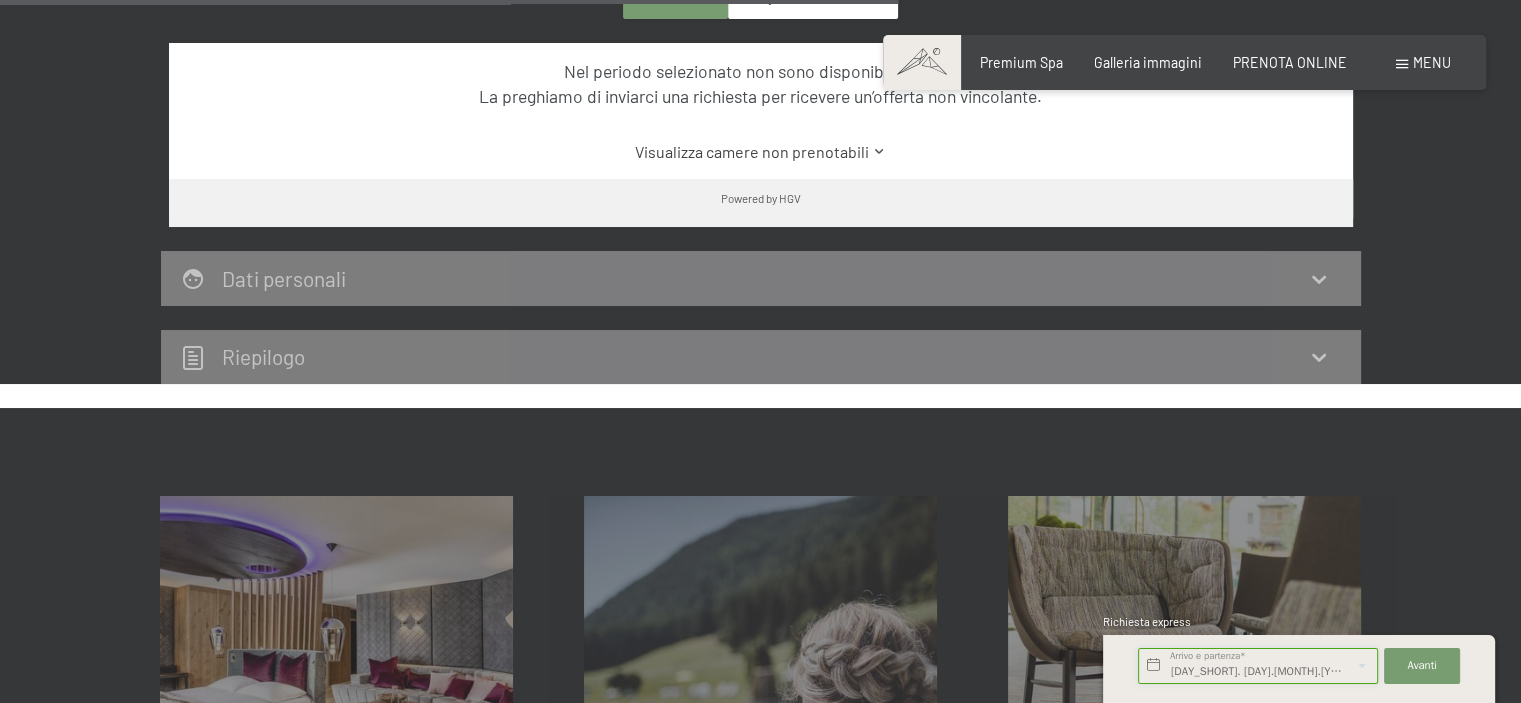 click on "Lun. 04/08/2025 - Sab. 09/08/2025" at bounding box center [1258, 666] 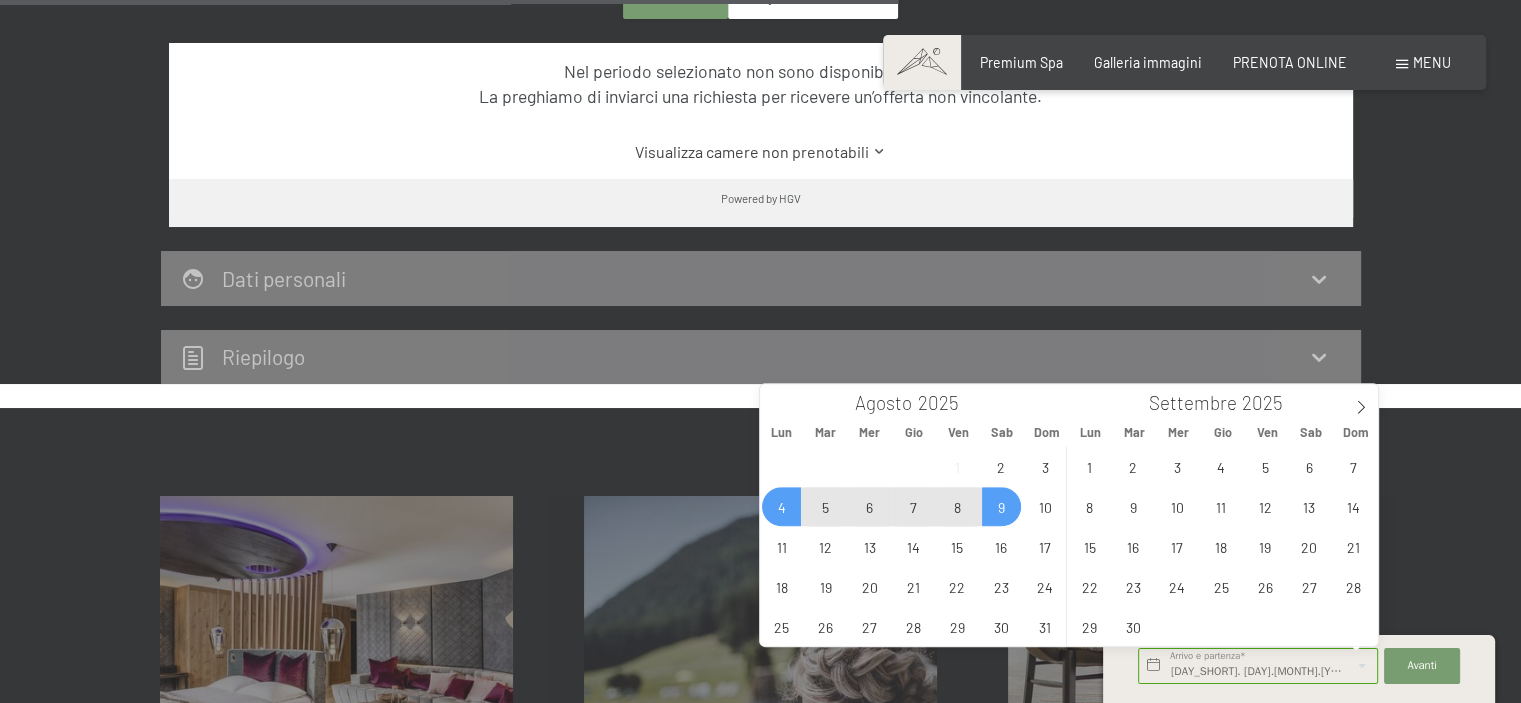 click on "9" at bounding box center (1001, 506) 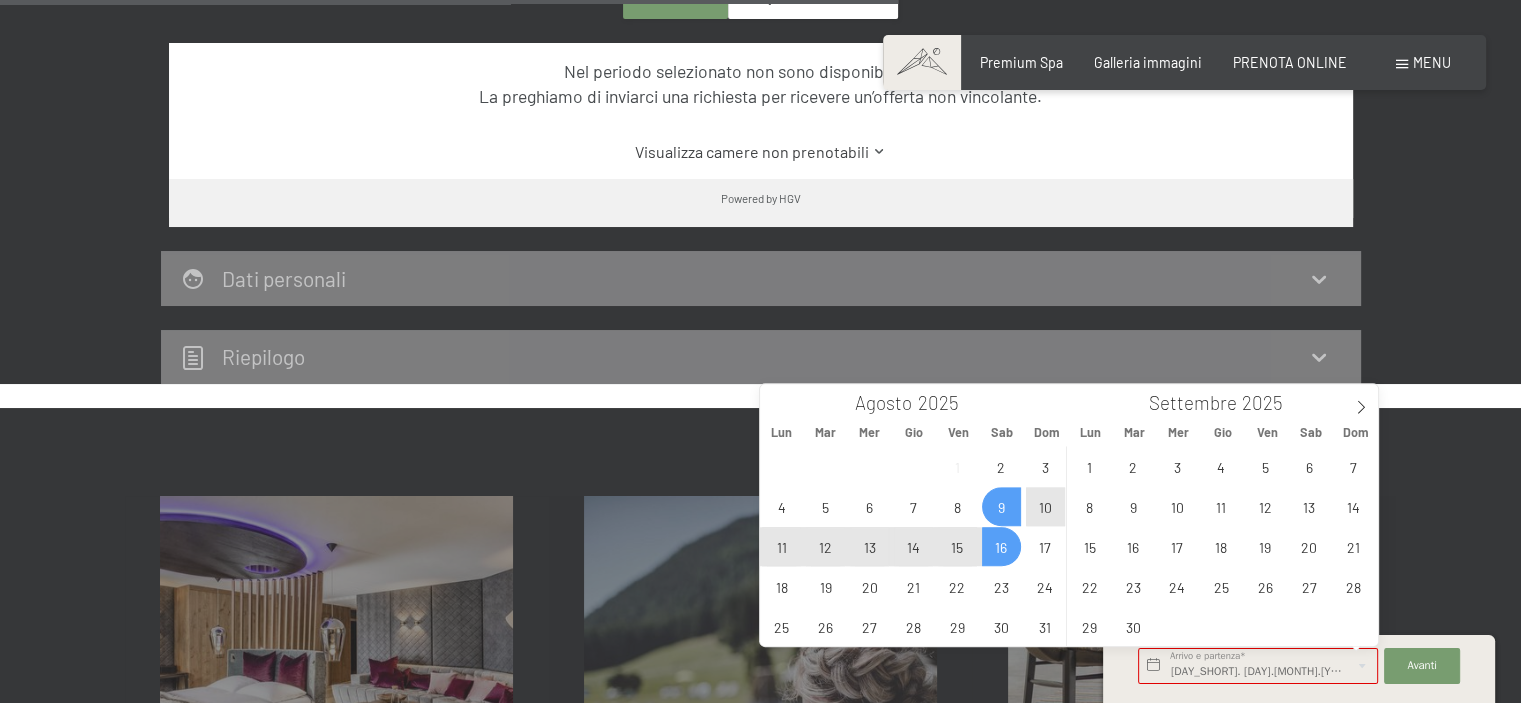 click on "16" at bounding box center [1001, 546] 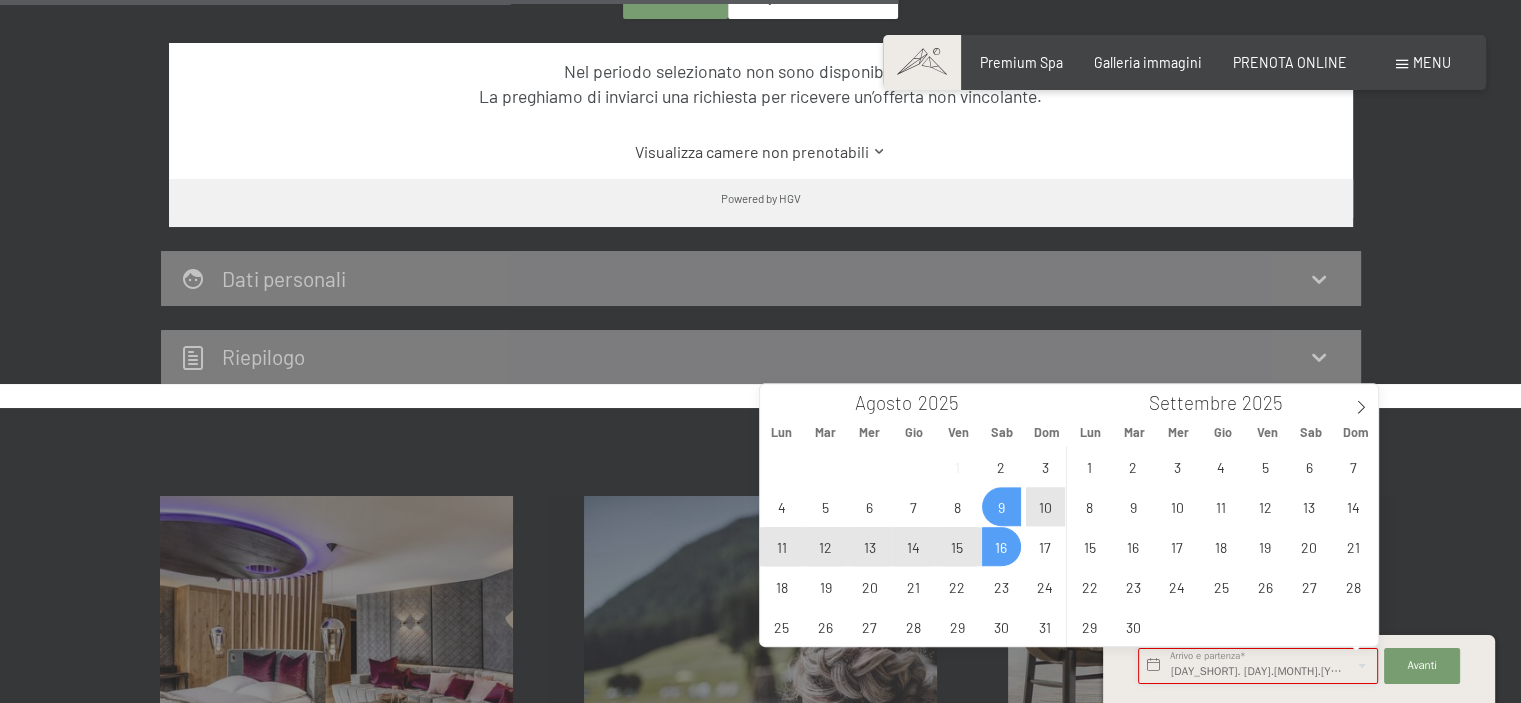 type on "Sab. 09/08/2025 - Sab. 16/08/2025" 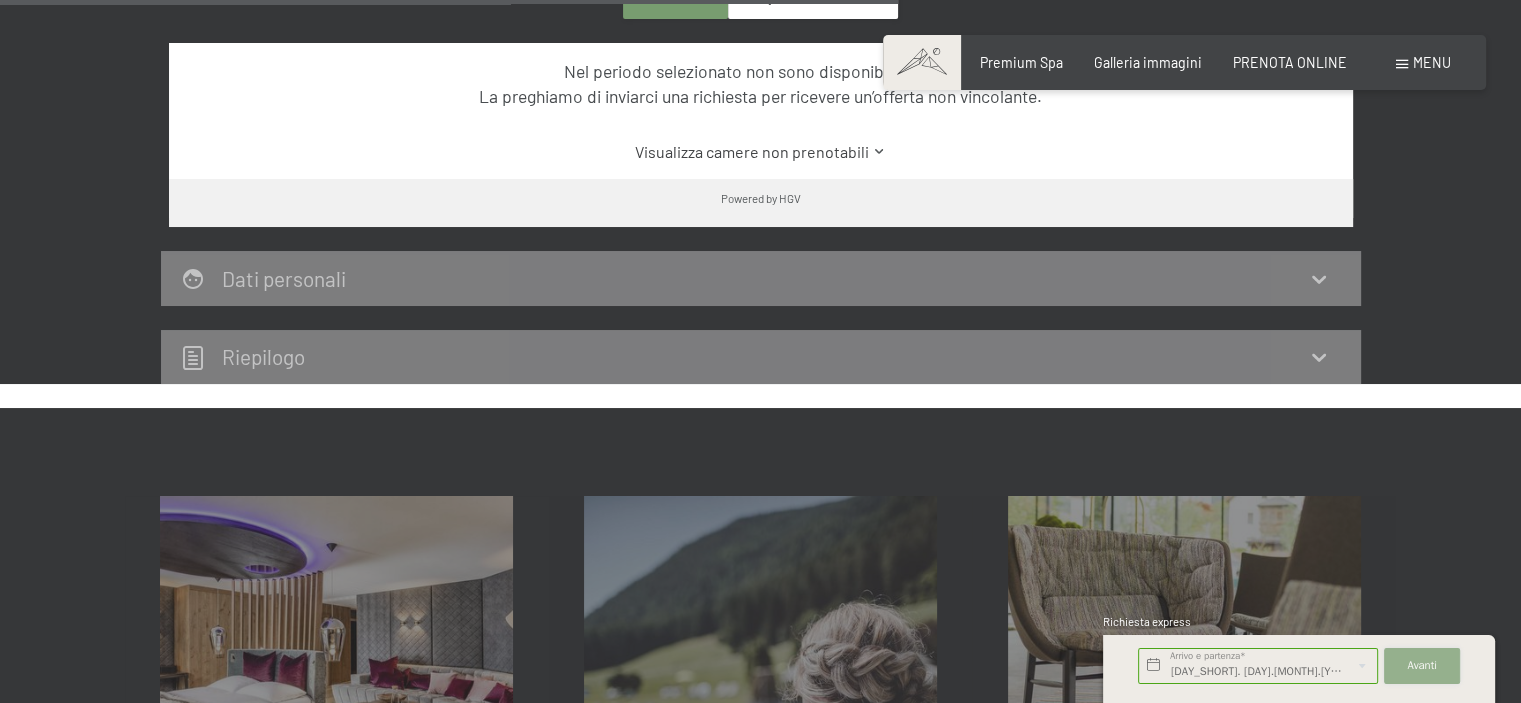 click on "Avanti" at bounding box center (1422, 666) 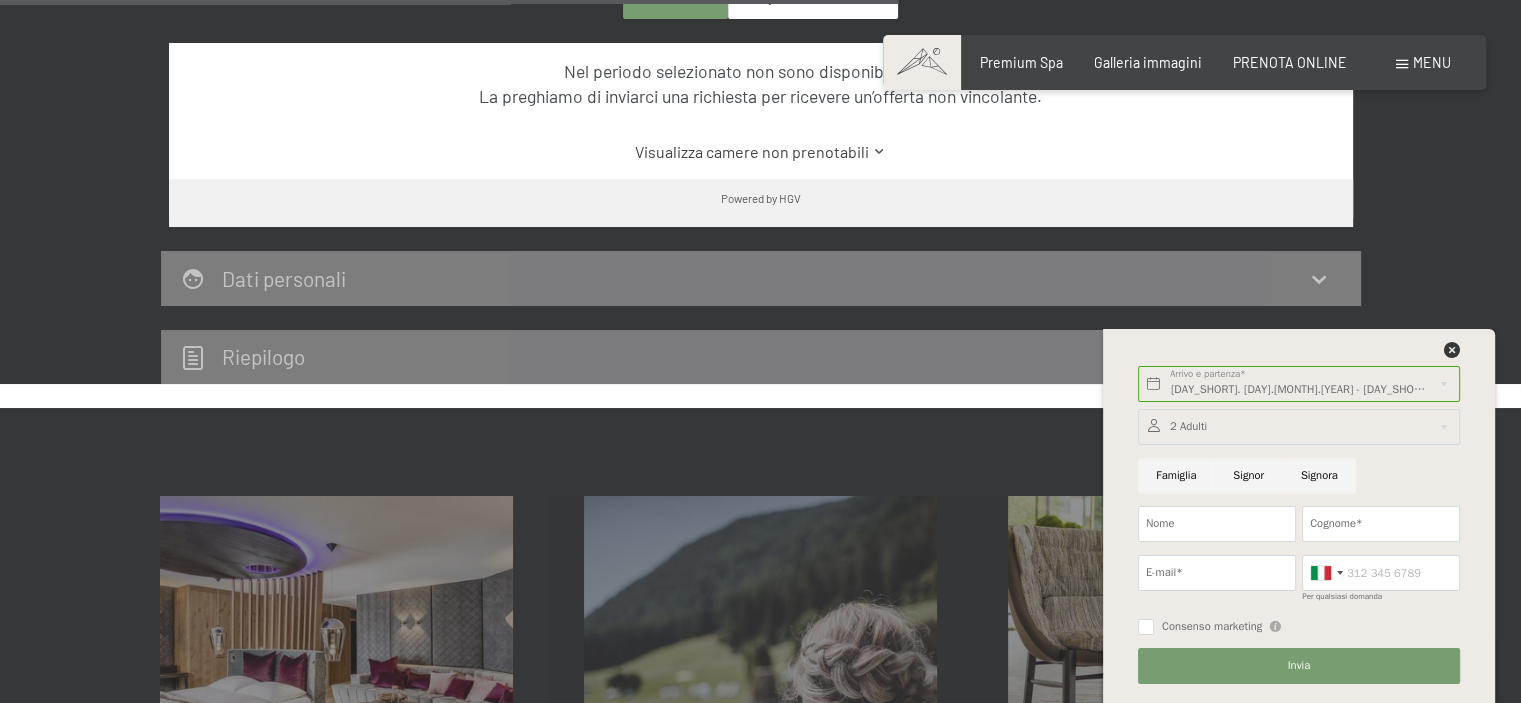click on "Famiglia" at bounding box center [1176, 476] 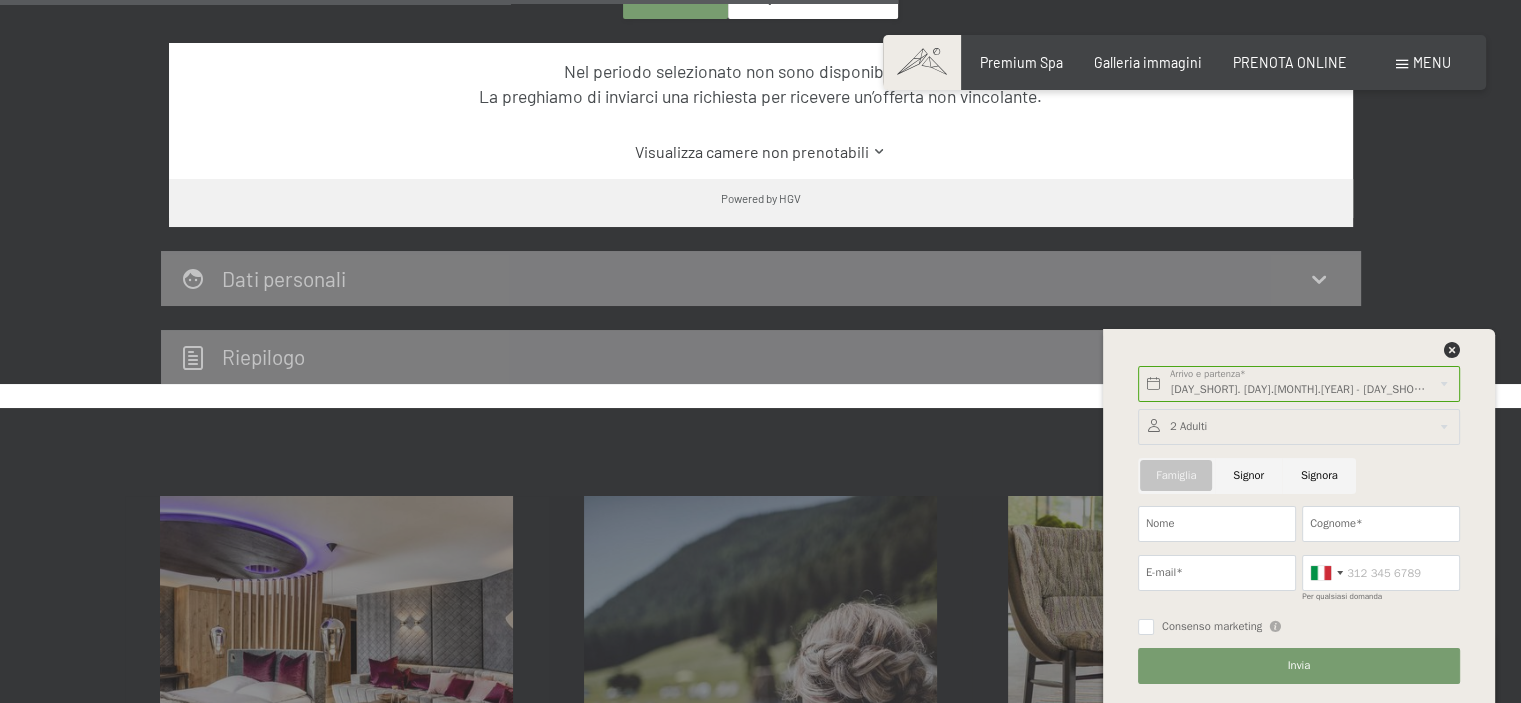 click at bounding box center [1299, 427] 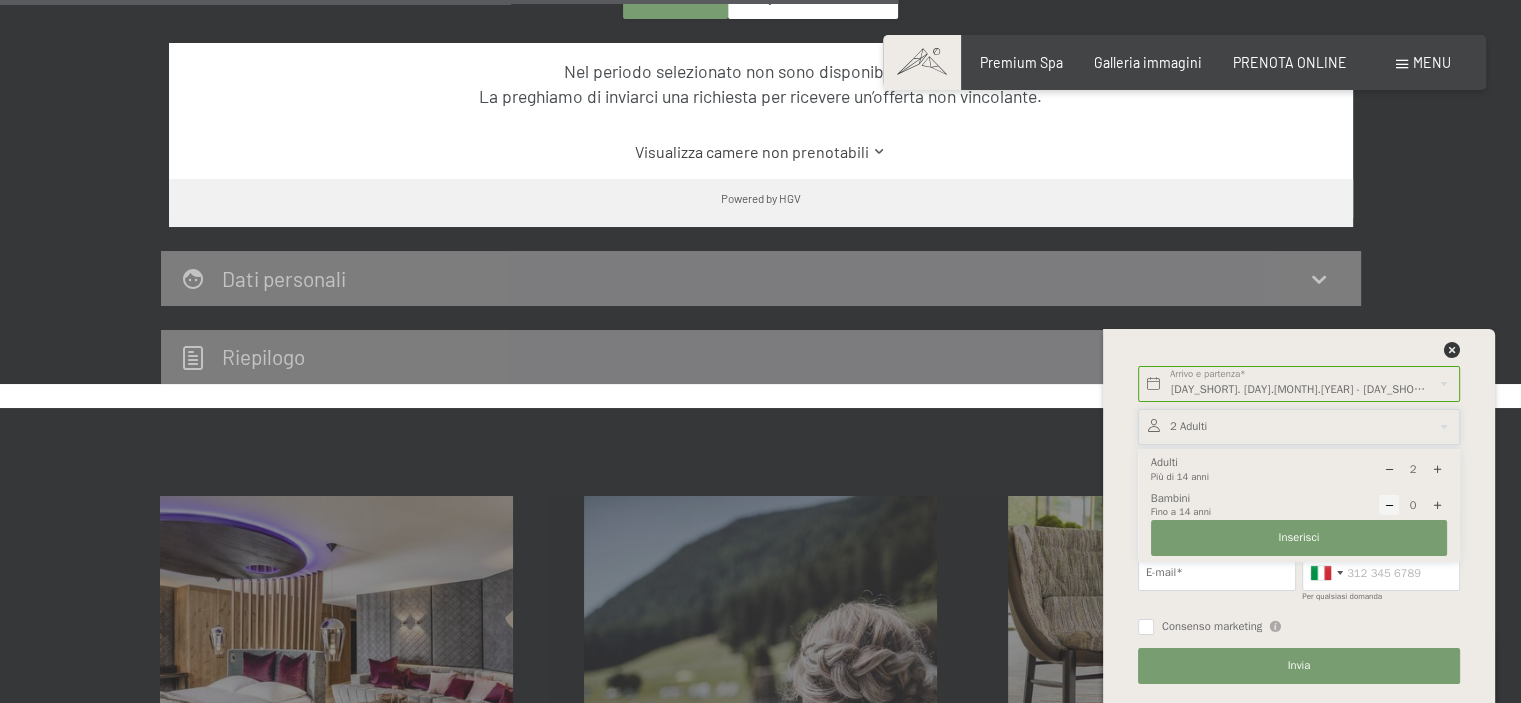 click at bounding box center [1437, 505] 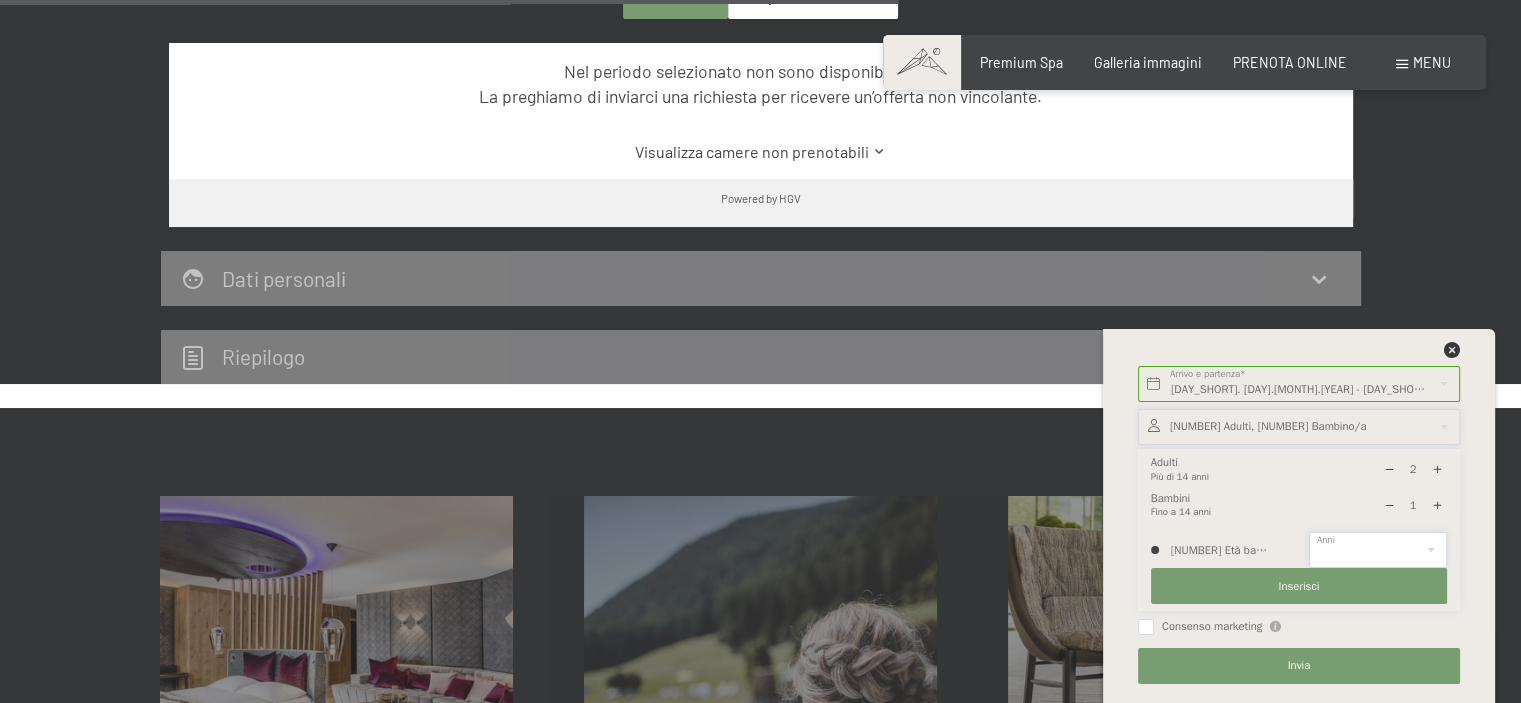 click on "0 1 2 3 4 5 6 7 8 9 10 11 12 13 14" at bounding box center (1378, 550) 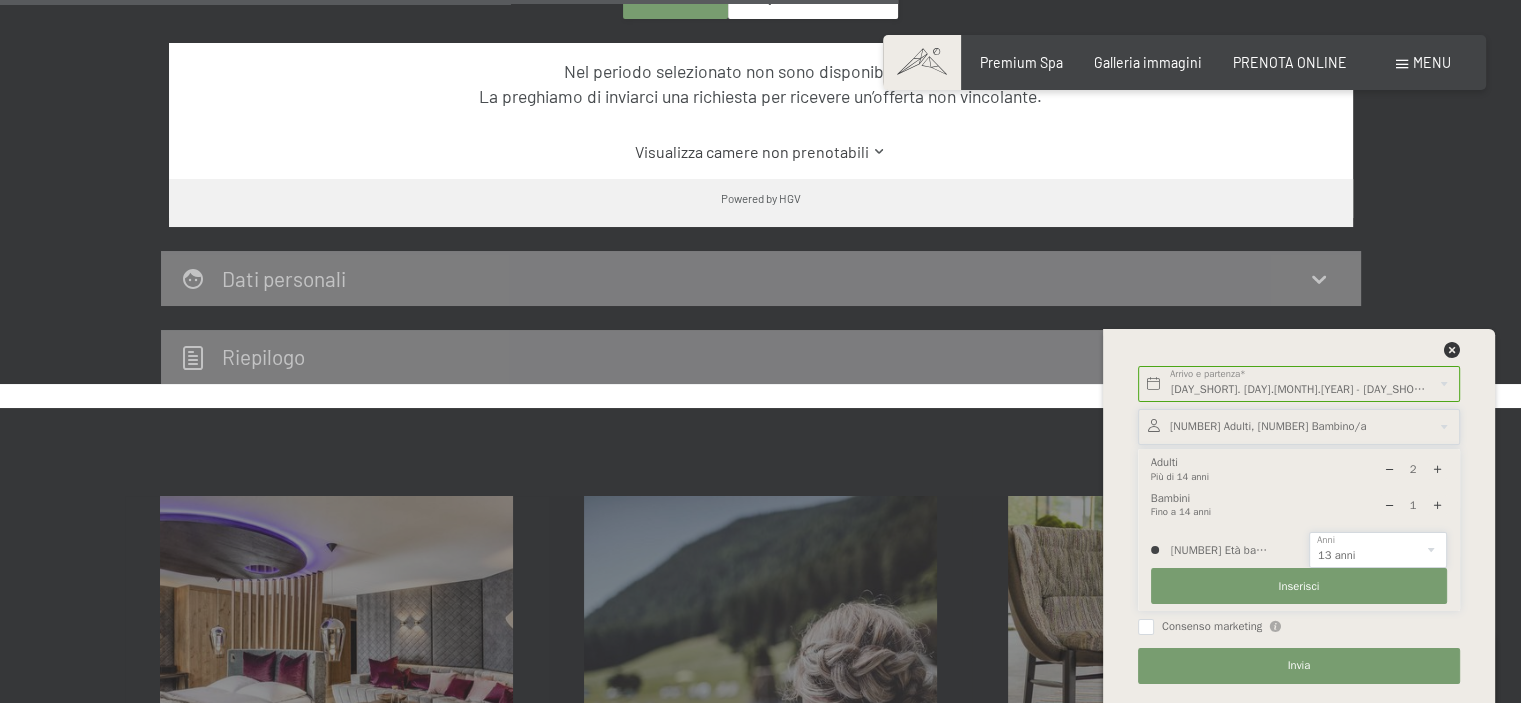 click on "0 1 2 3 4 5 6 7 8 9 10 11 12 13 14" at bounding box center [1378, 550] 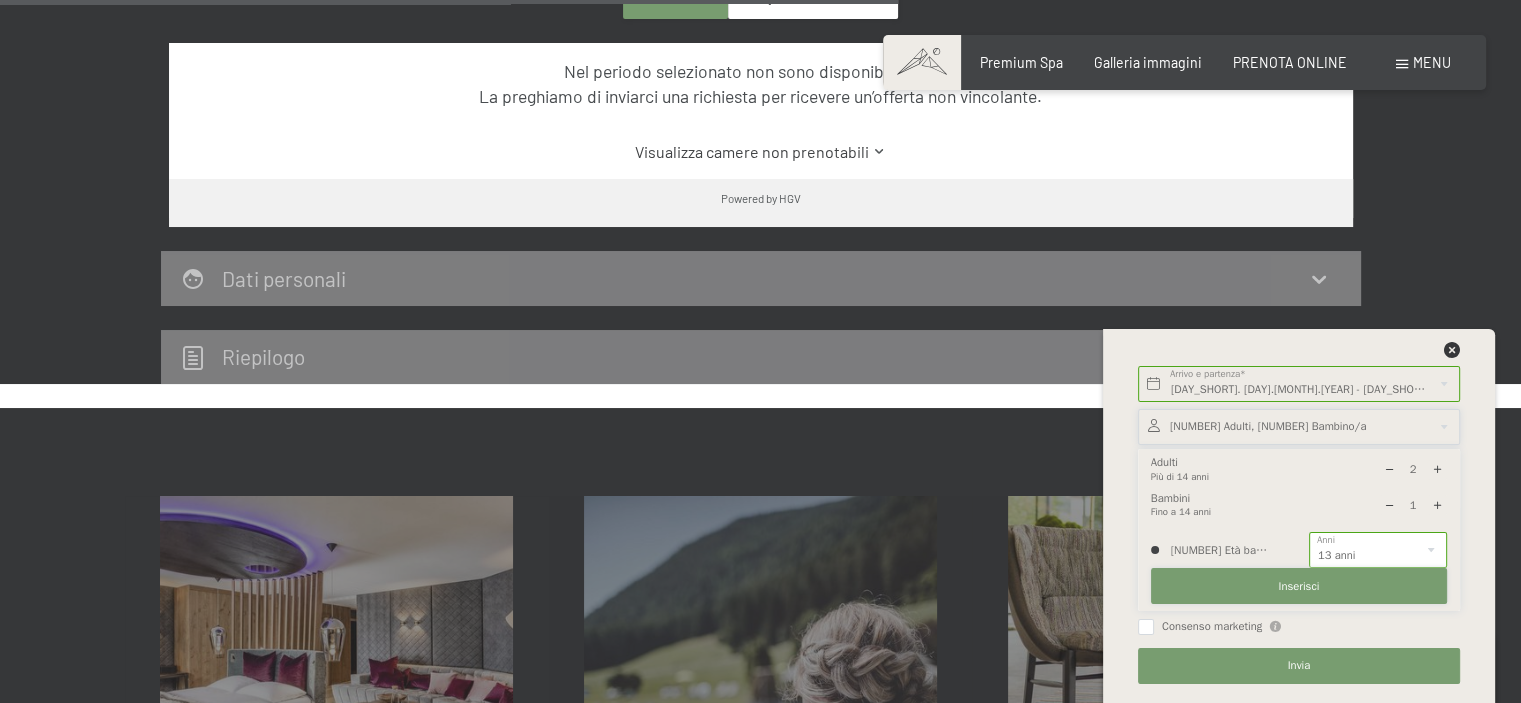 click on "Inserisci" at bounding box center (1298, 587) 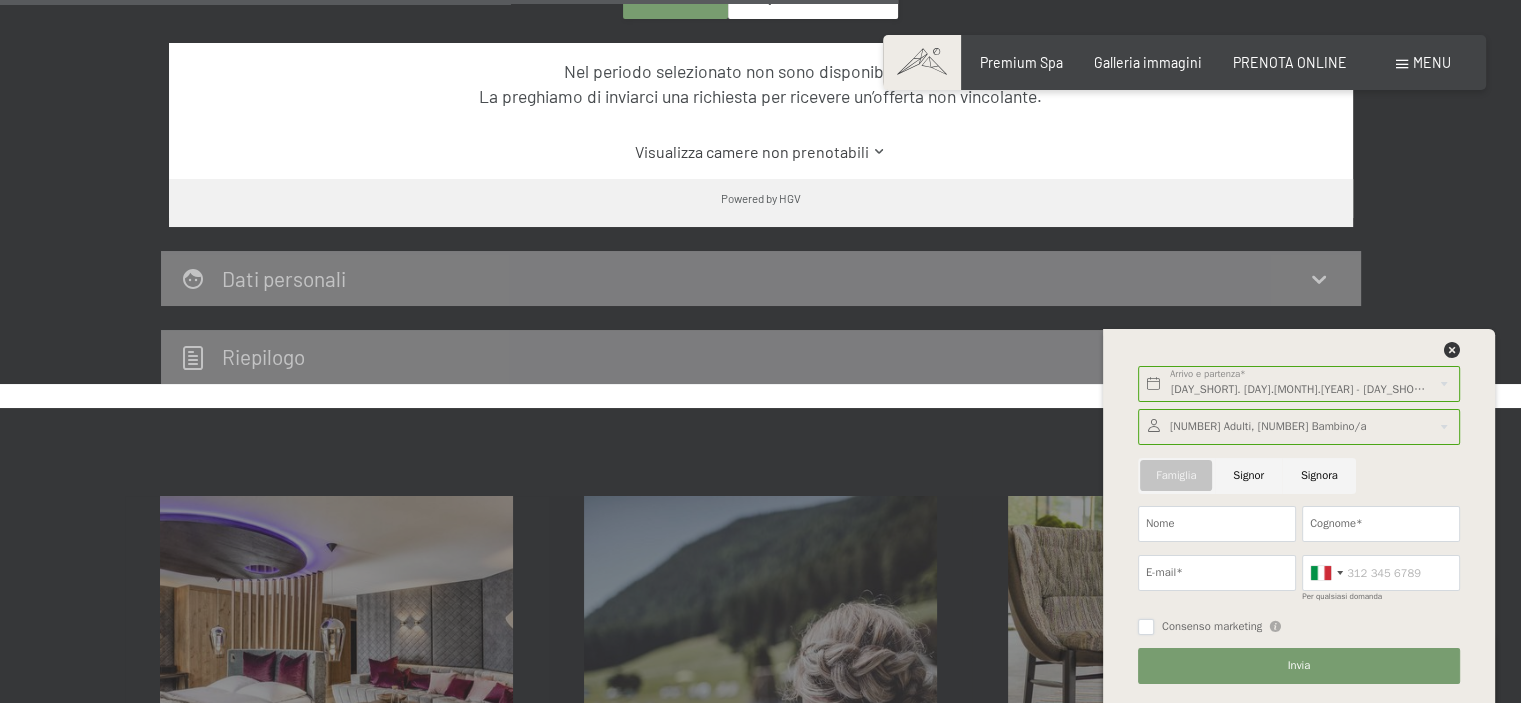 click on "Consenso marketing" at bounding box center [1146, 627] 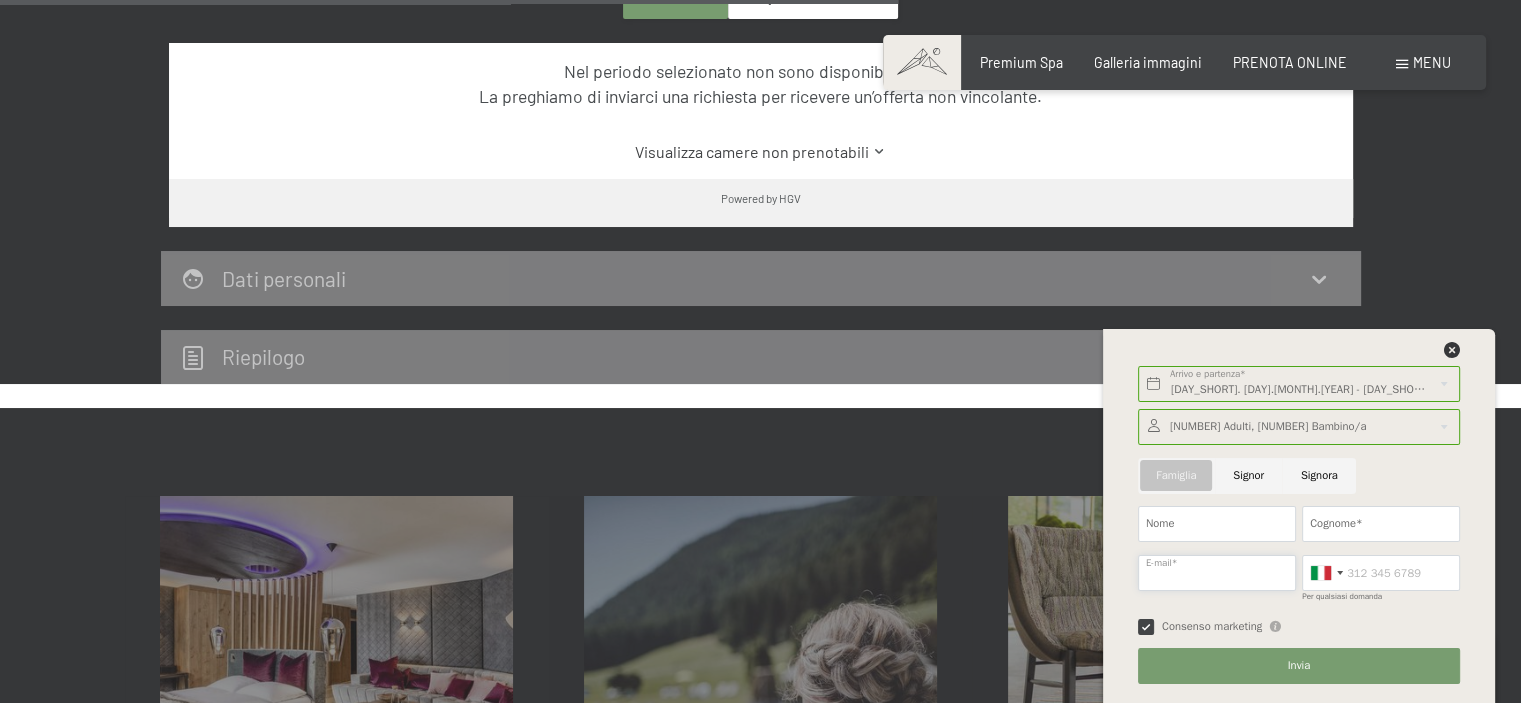 click on "E-mail*" at bounding box center (1217, 573) 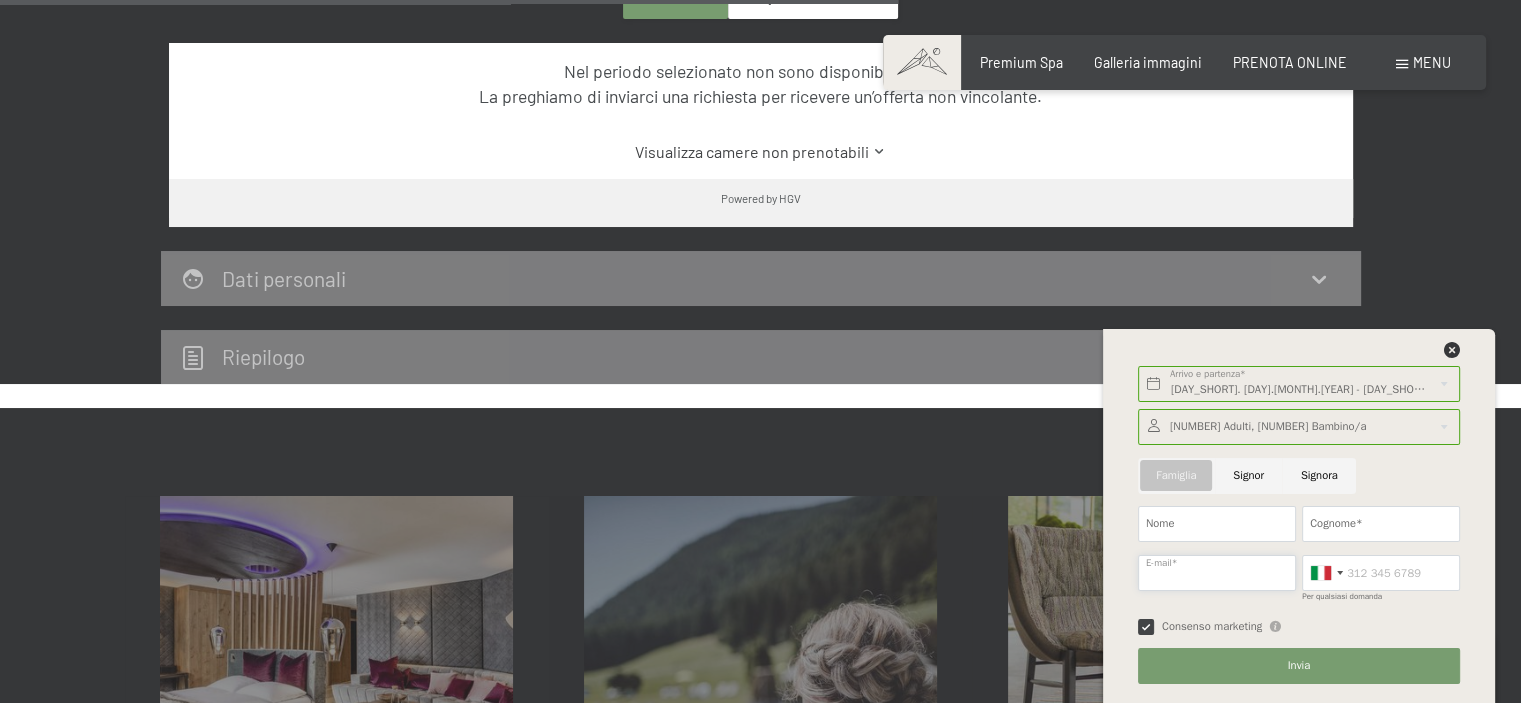 type on "marcocastiglione65@gmail.com" 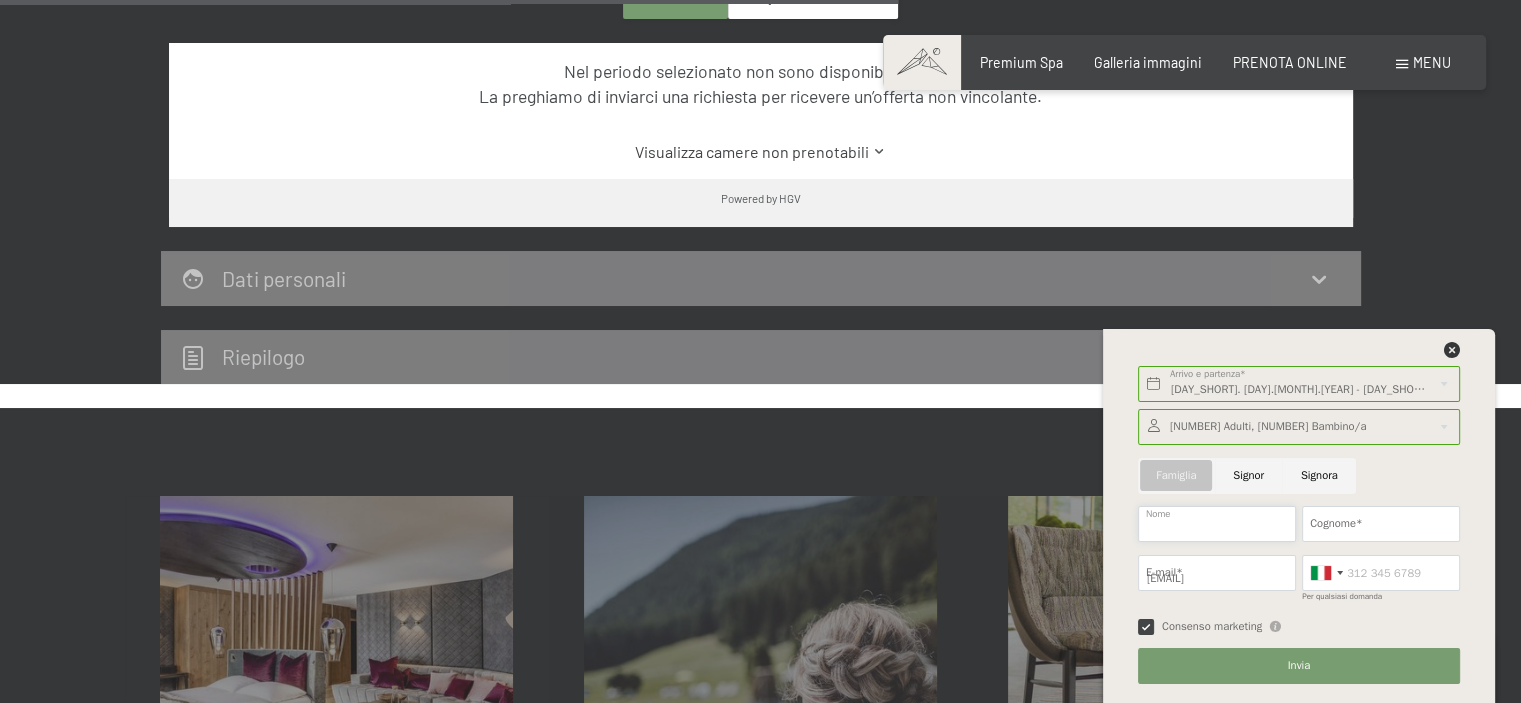 type on "Marco" 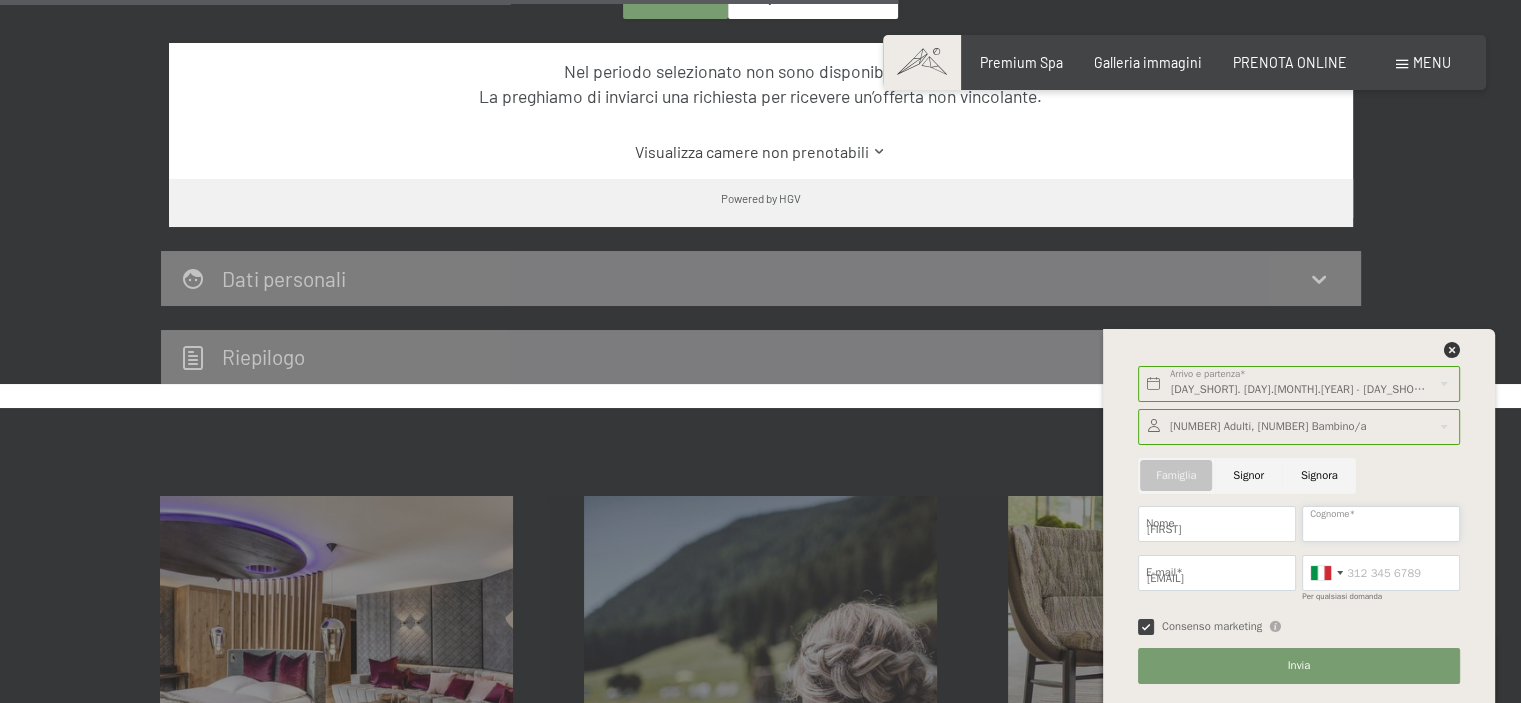 type on "Castiglione" 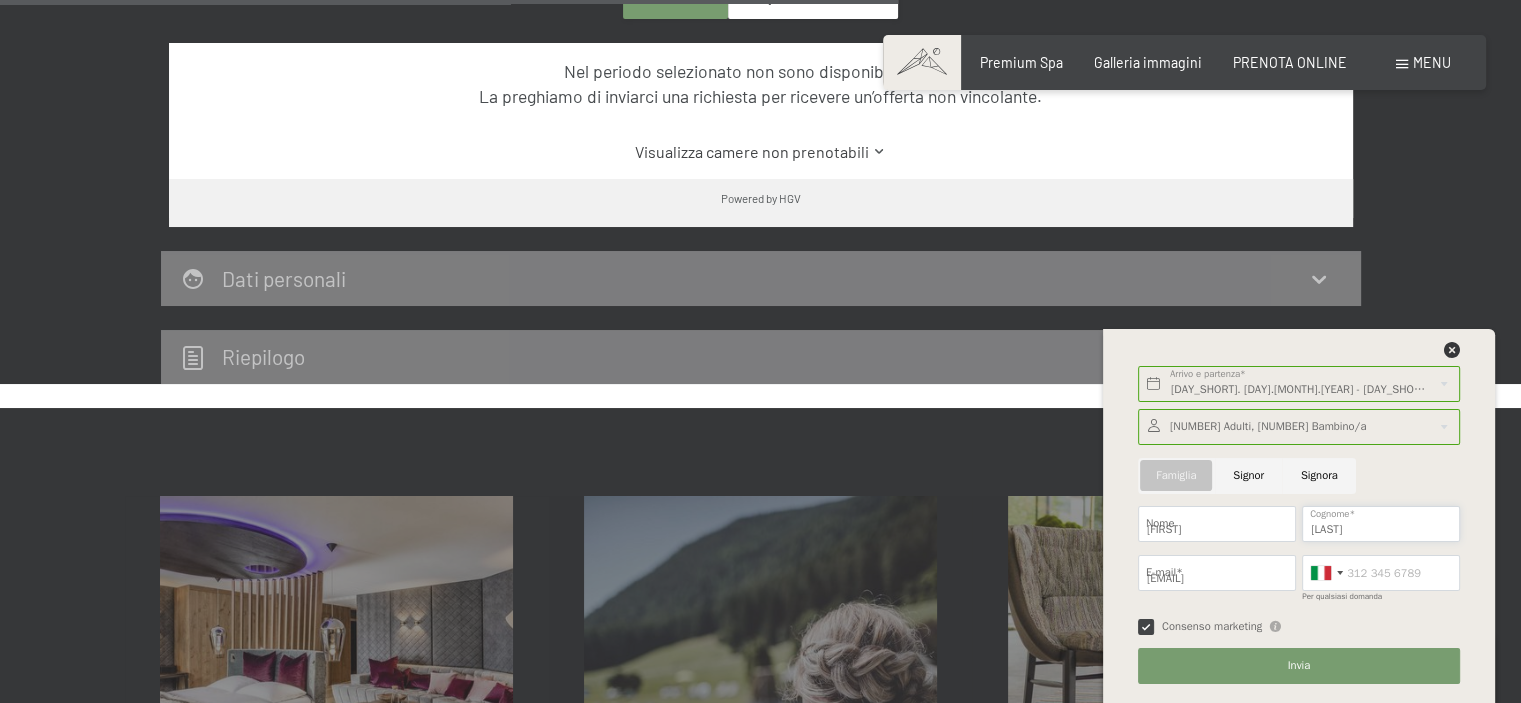 type on "3387159303" 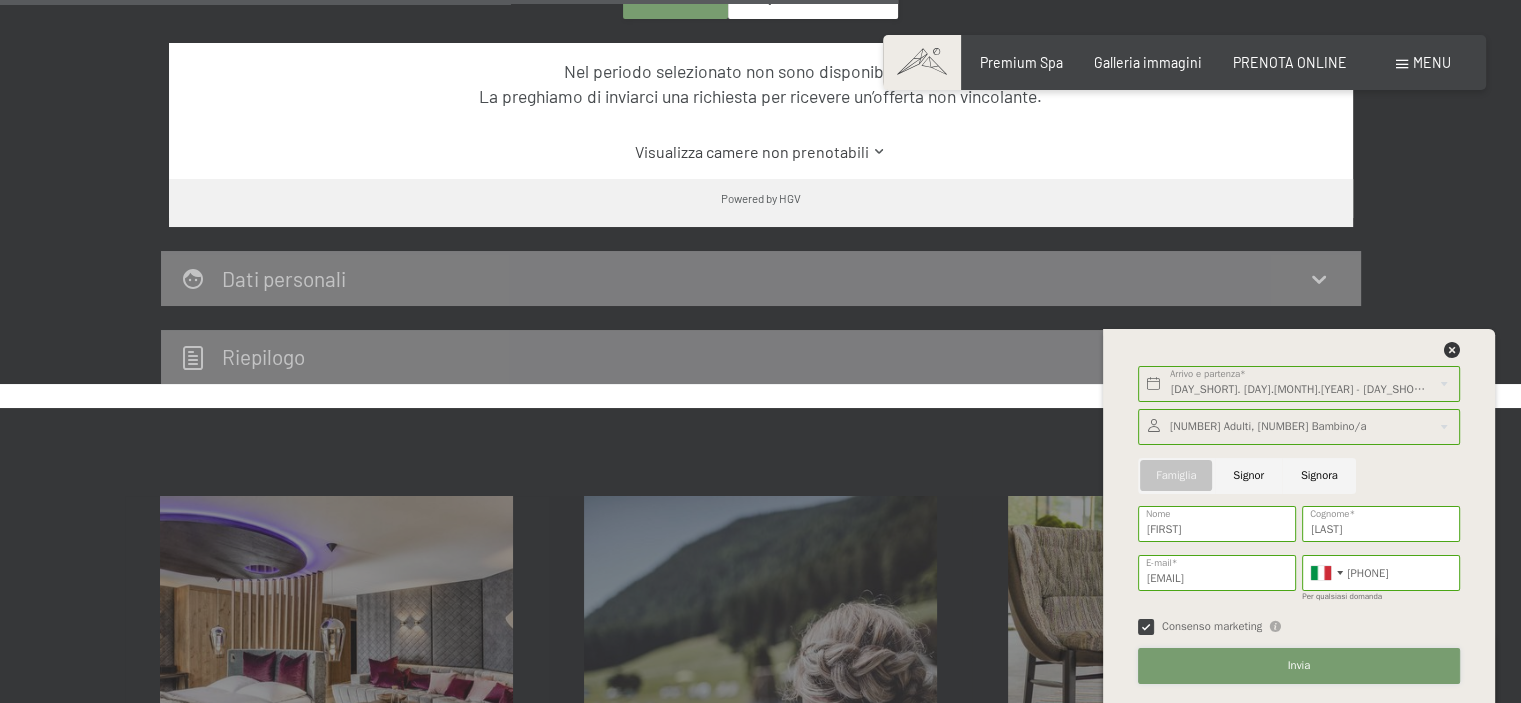 click on "Invia" at bounding box center [1299, 666] 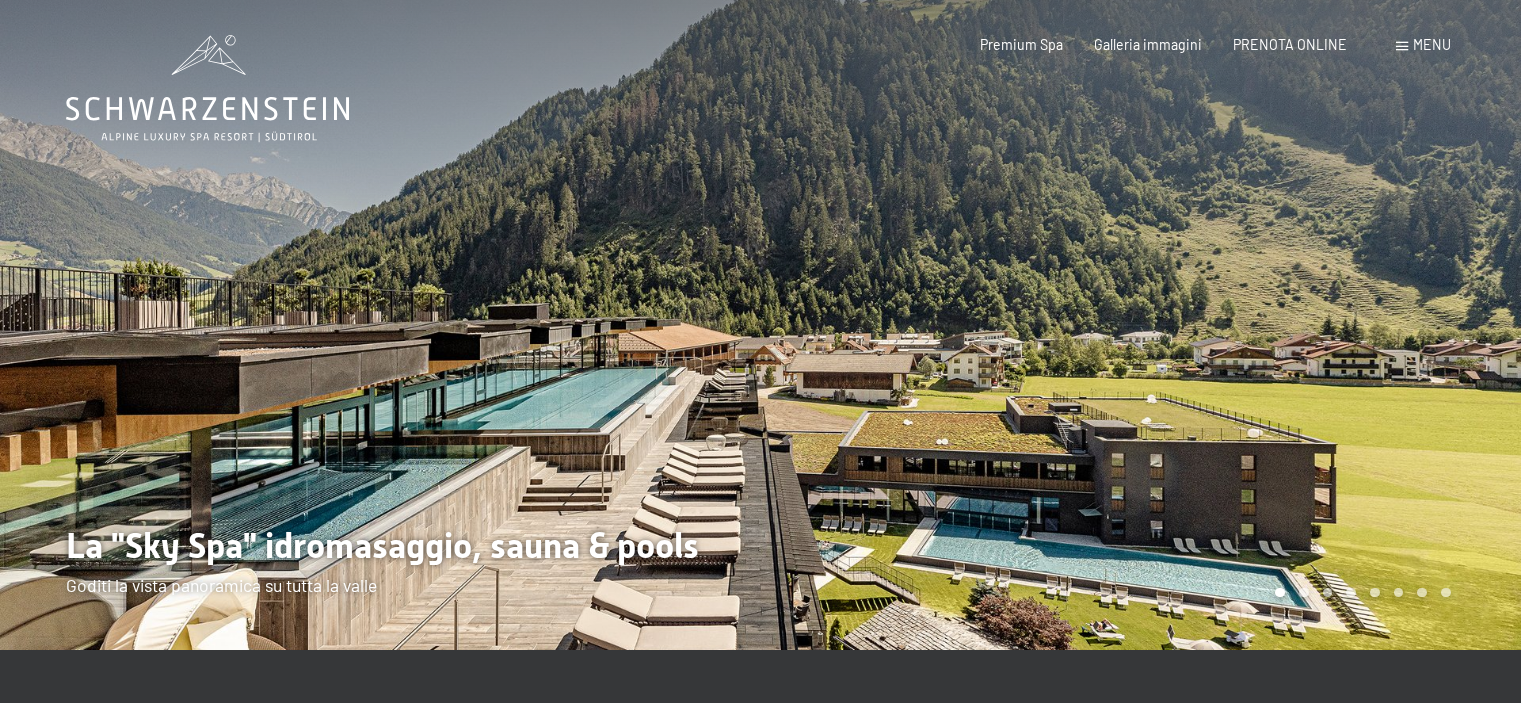 scroll, scrollTop: 0, scrollLeft: 0, axis: both 